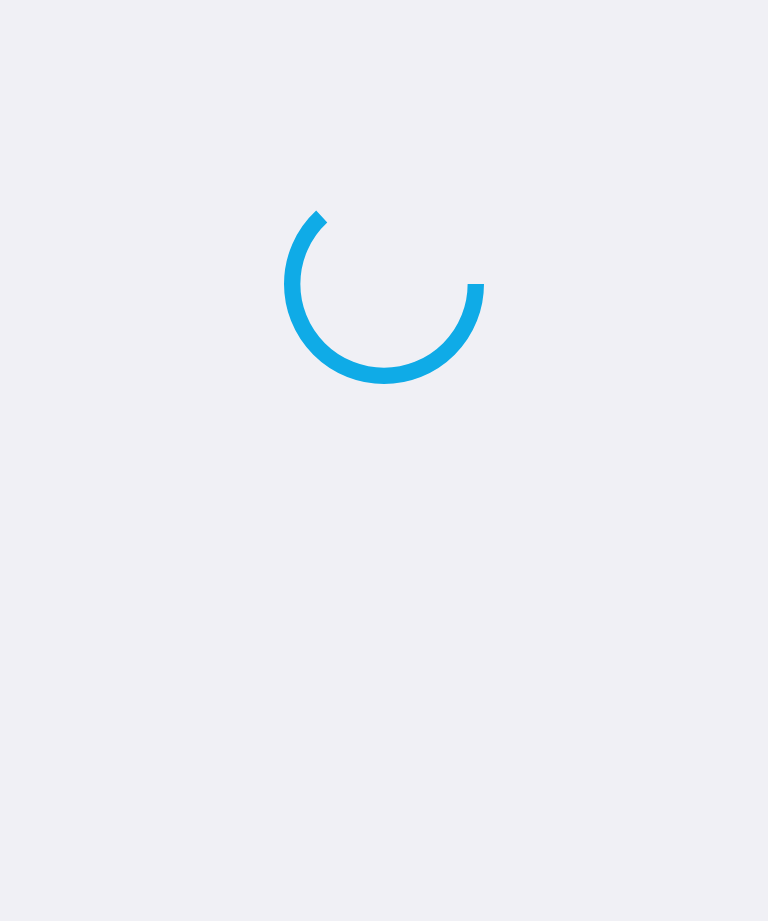 scroll, scrollTop: 0, scrollLeft: 0, axis: both 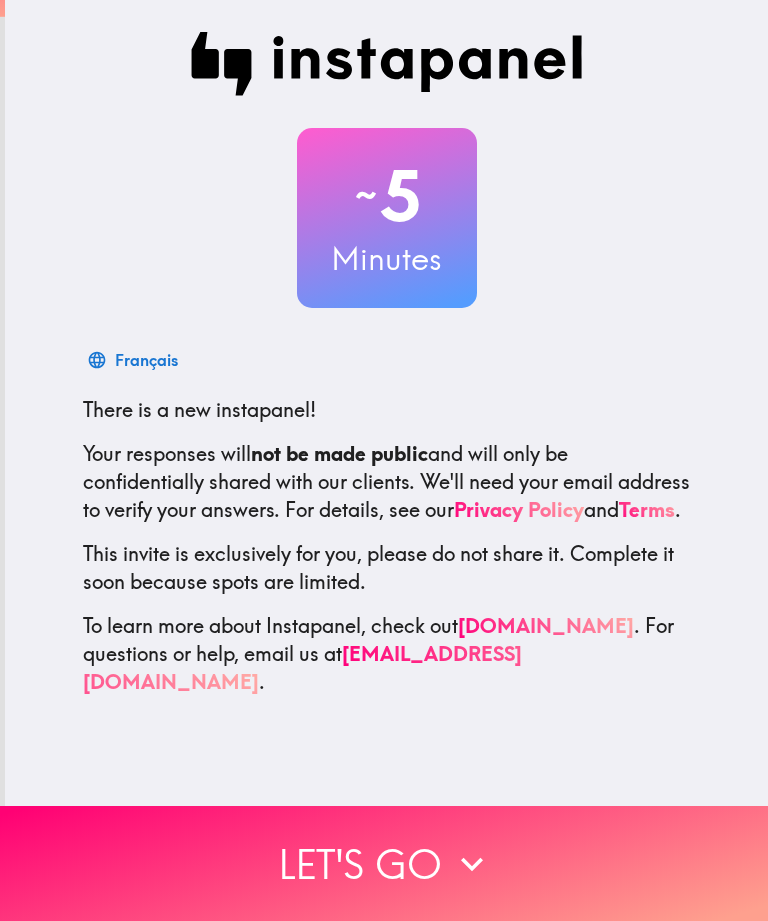 click on "Let's go" at bounding box center [384, 863] 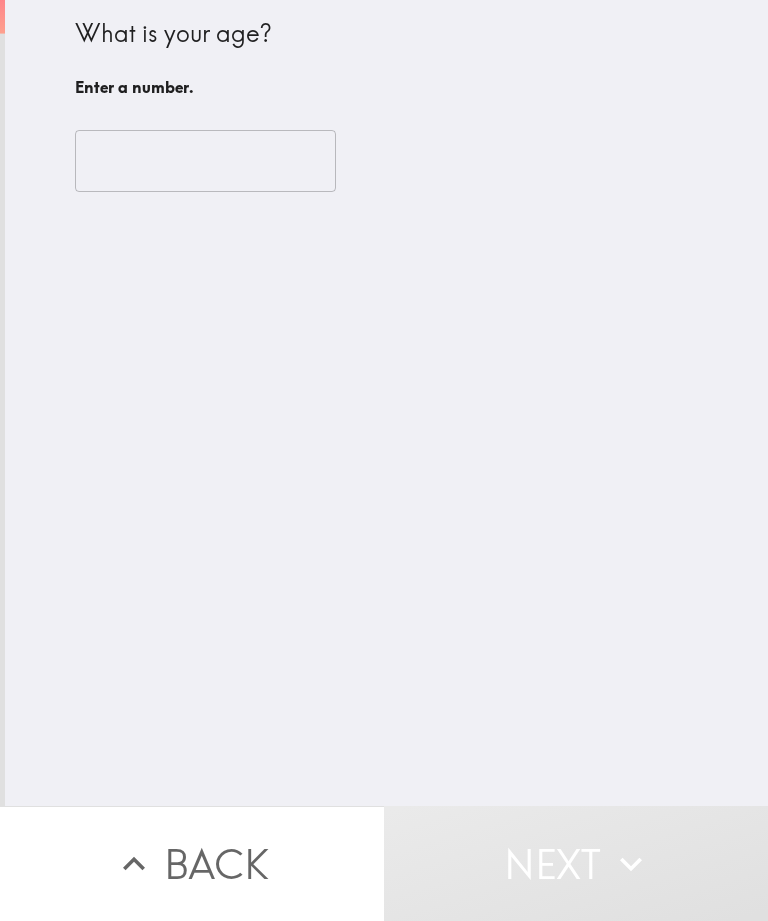 click at bounding box center (205, 161) 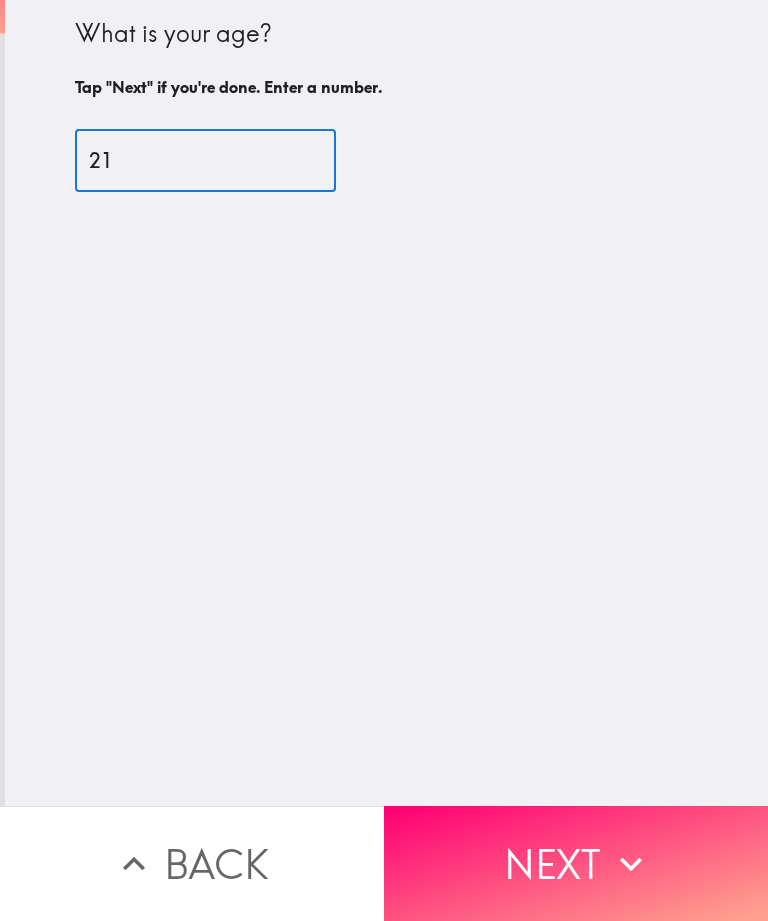 type on "21" 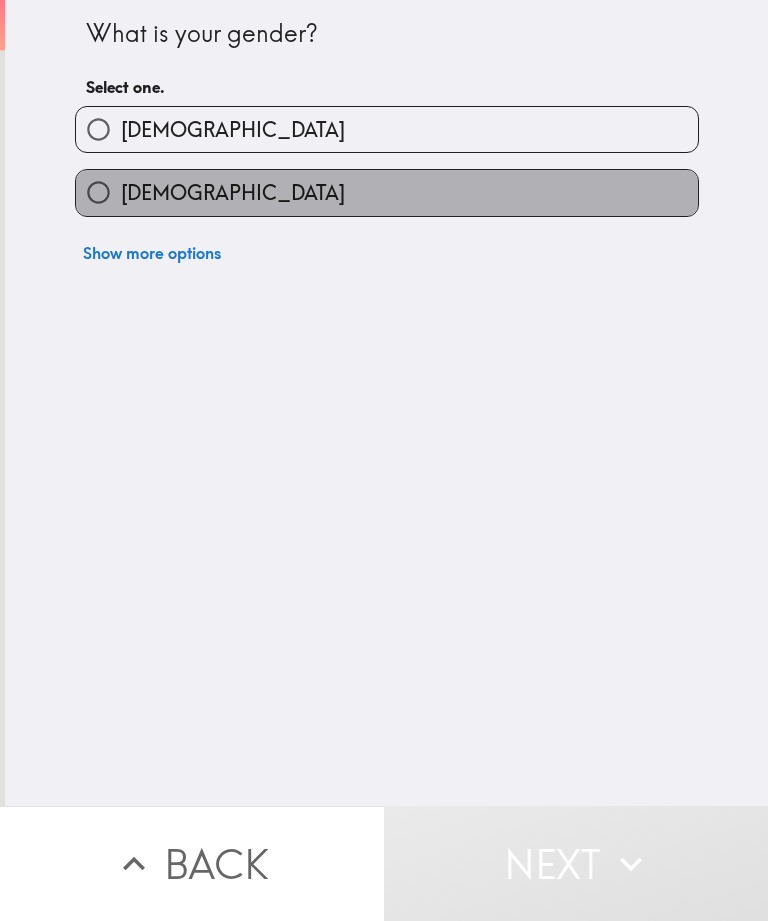 click on "[DEMOGRAPHIC_DATA]" at bounding box center [387, 192] 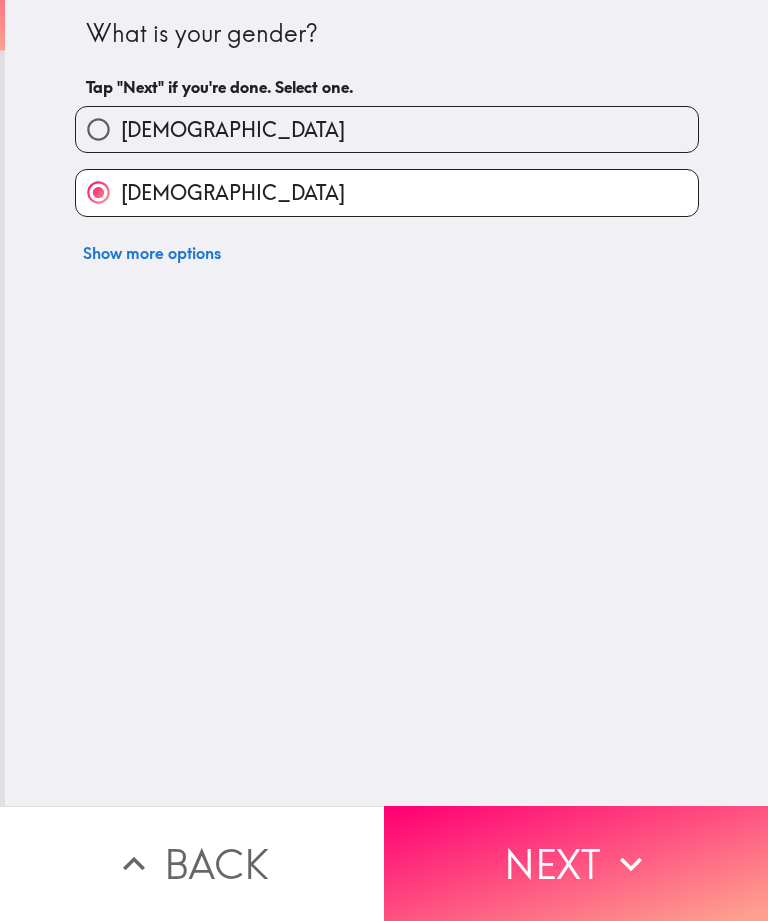 click on "Next" at bounding box center [576, 863] 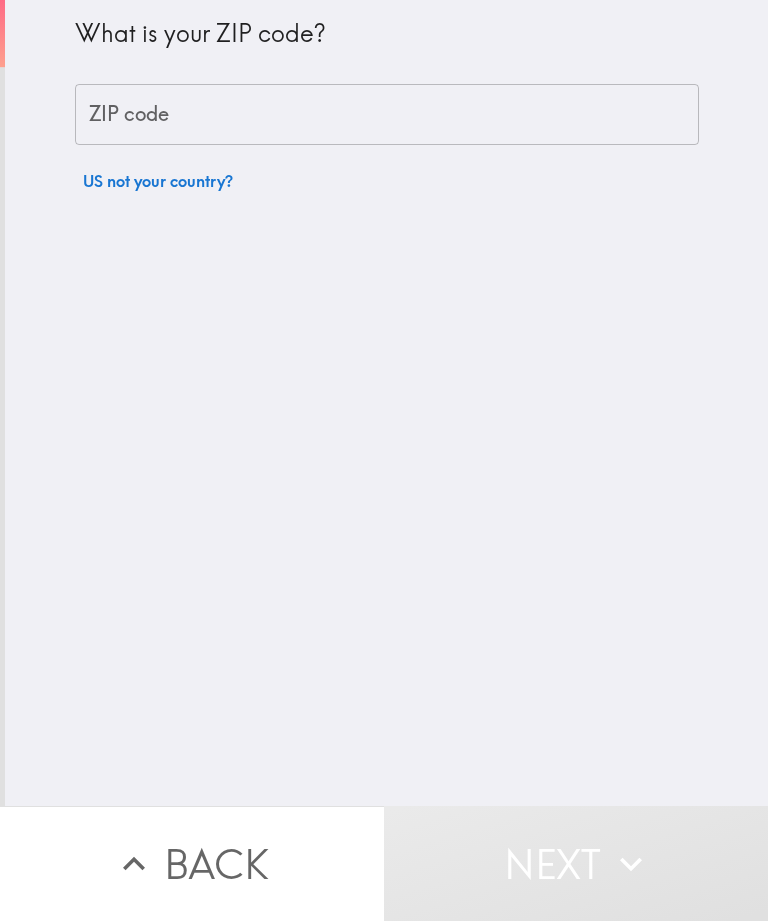 click on "ZIP code" at bounding box center (387, 115) 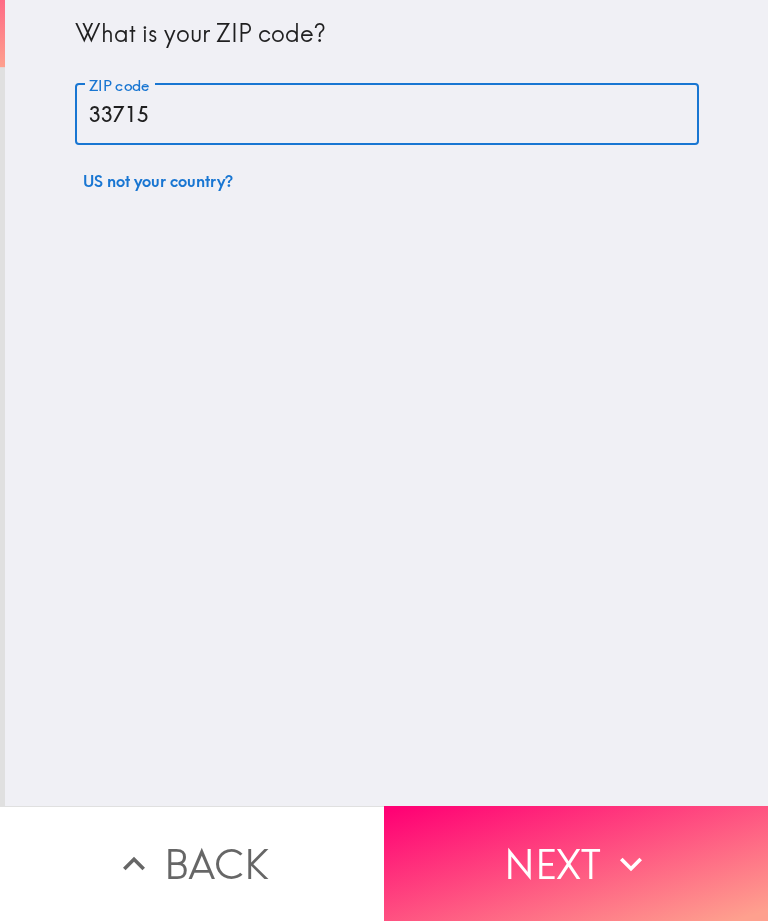 type on "33715" 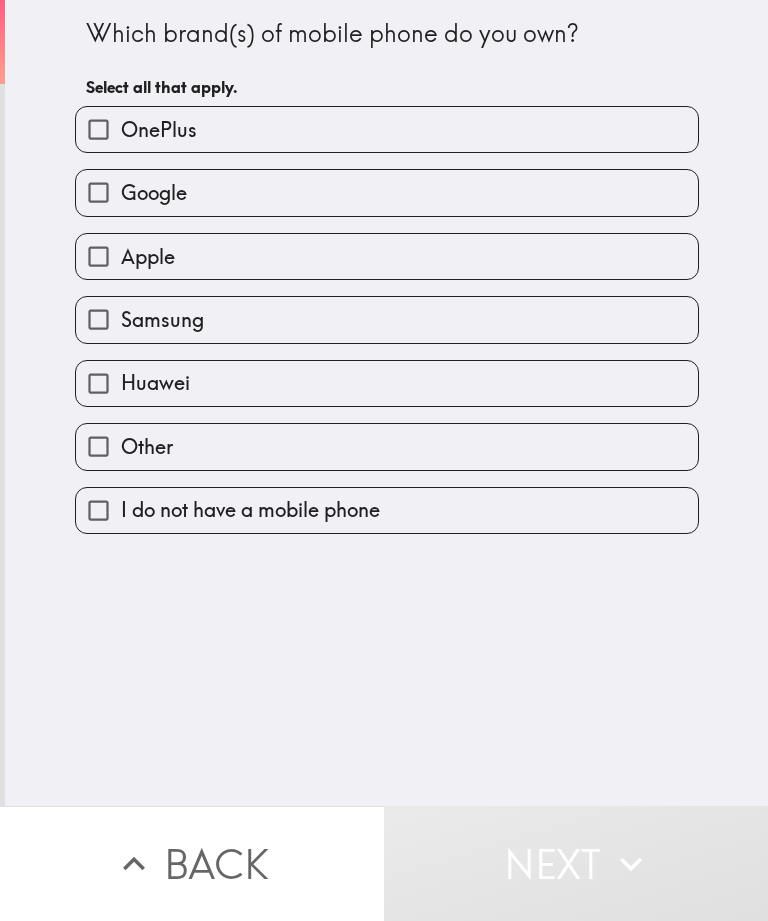 click on "Apple" at bounding box center (387, 256) 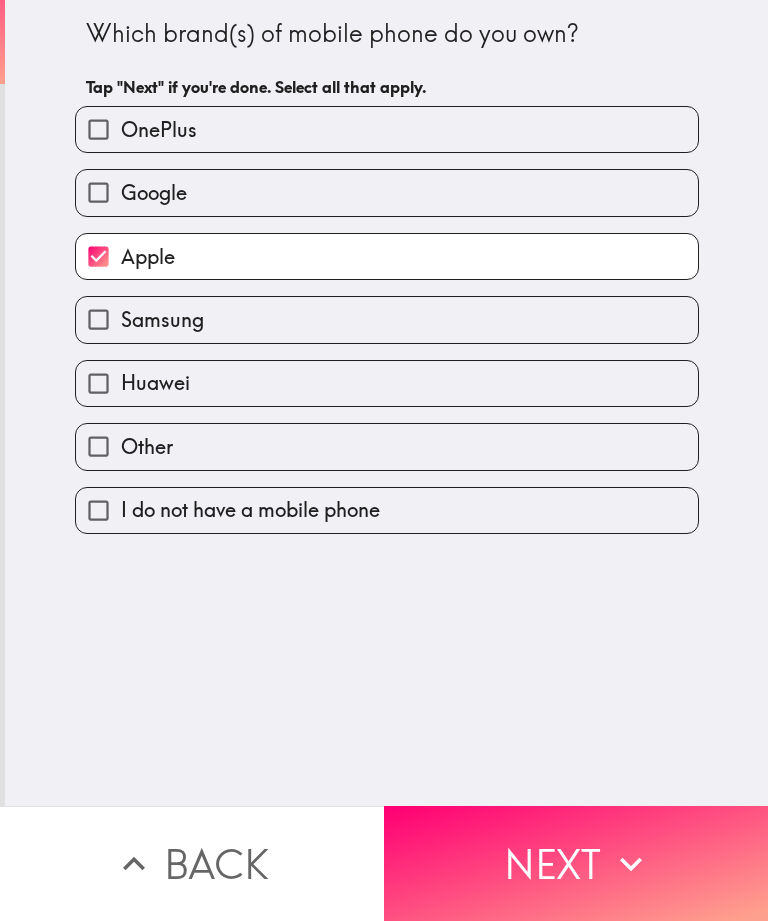 click on "Next" at bounding box center (576, 863) 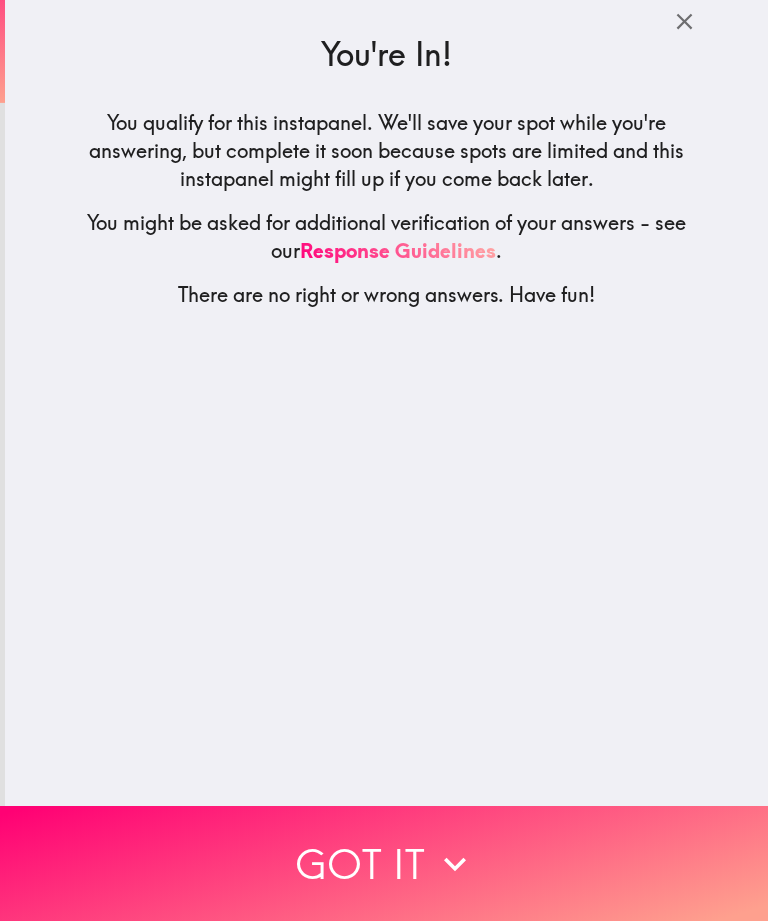 click on "Got it" at bounding box center [384, 863] 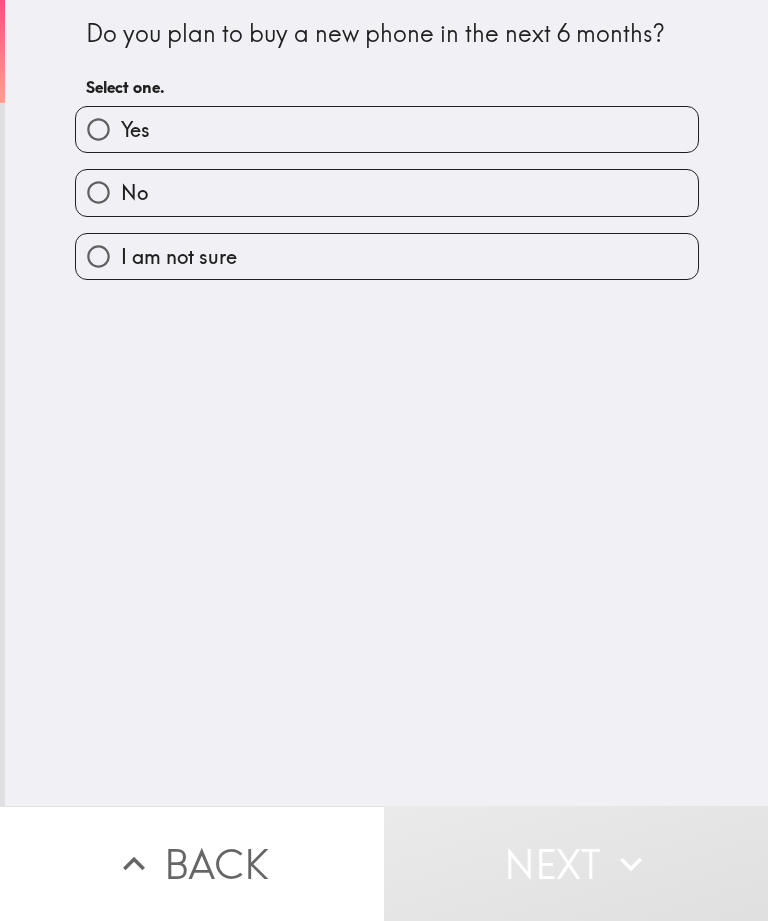 click on "Yes" at bounding box center (387, 129) 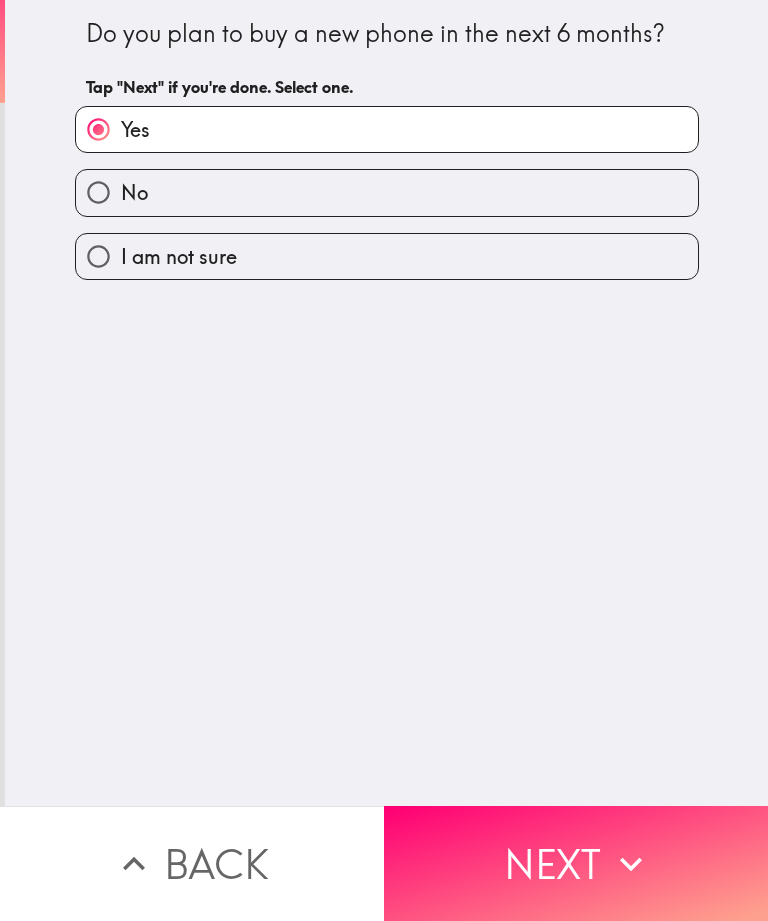 click on "Next" at bounding box center (576, 863) 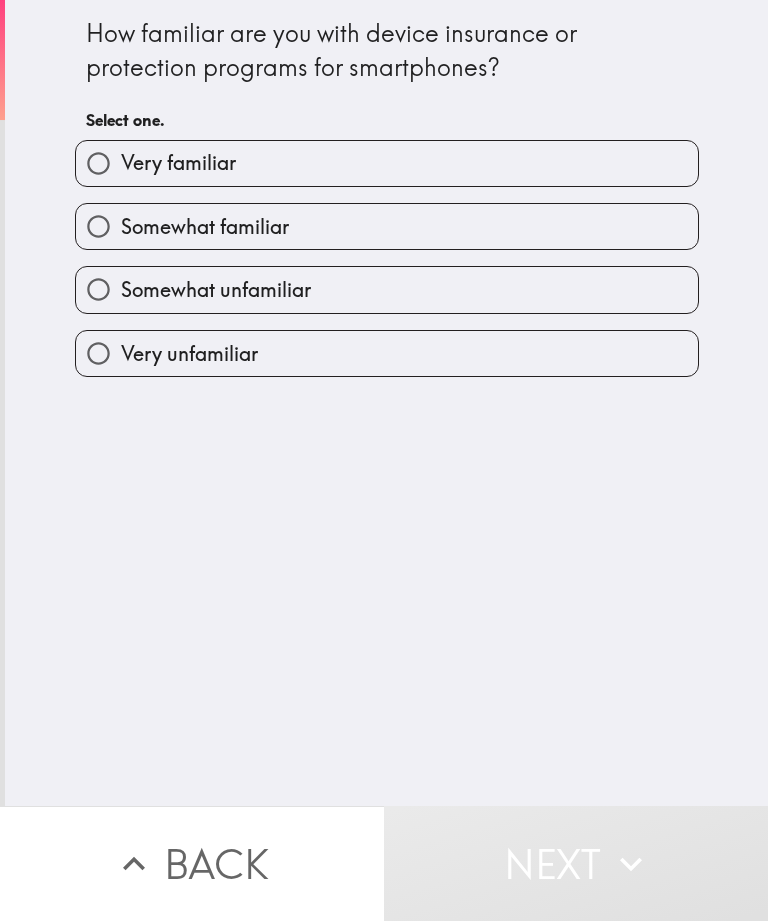 click on "Very familiar" at bounding box center (387, 163) 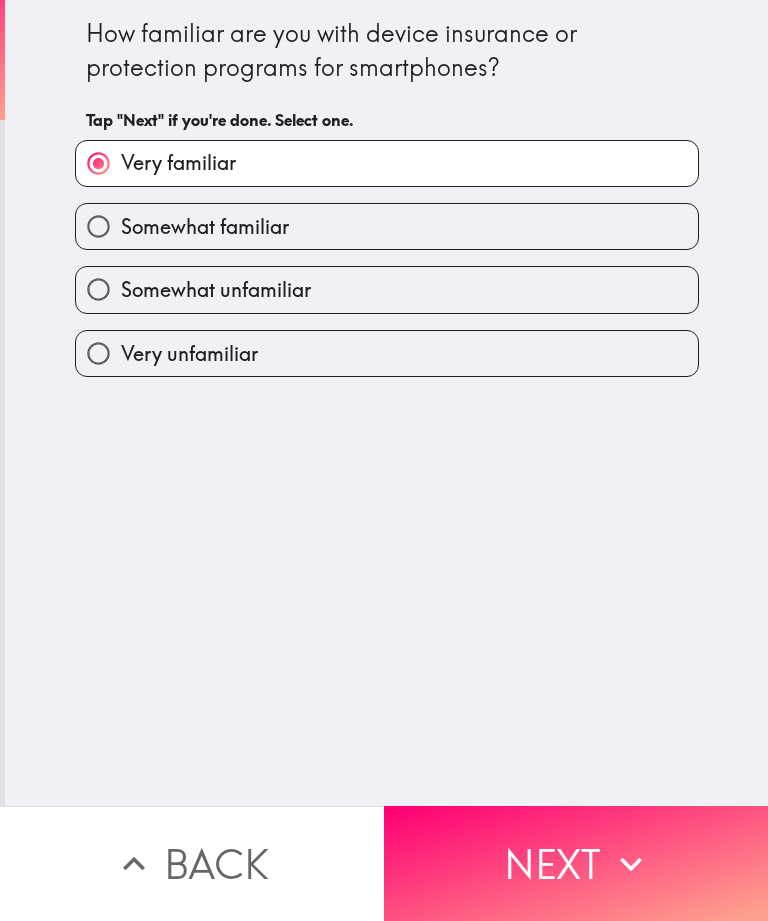 click on "Next" at bounding box center (576, 863) 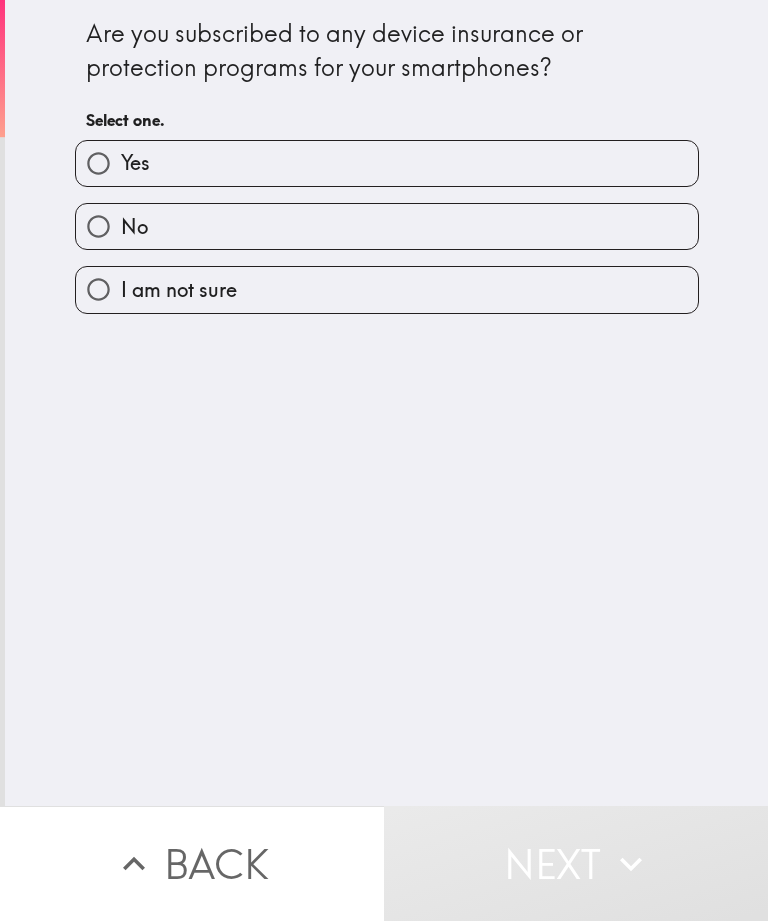 click on "Yes" at bounding box center (387, 163) 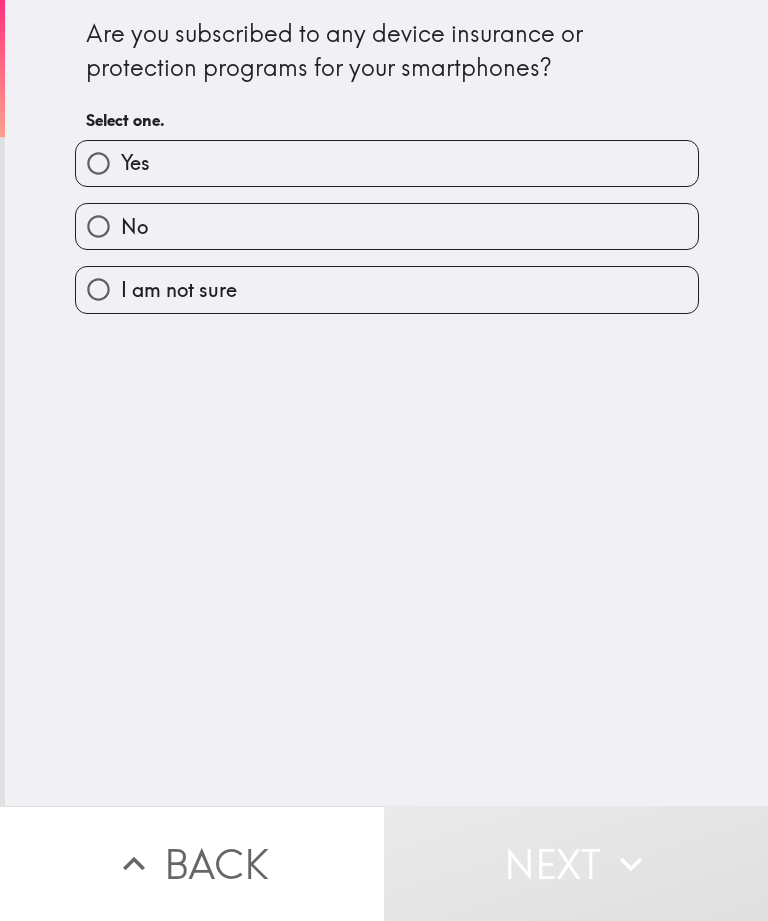 radio on "true" 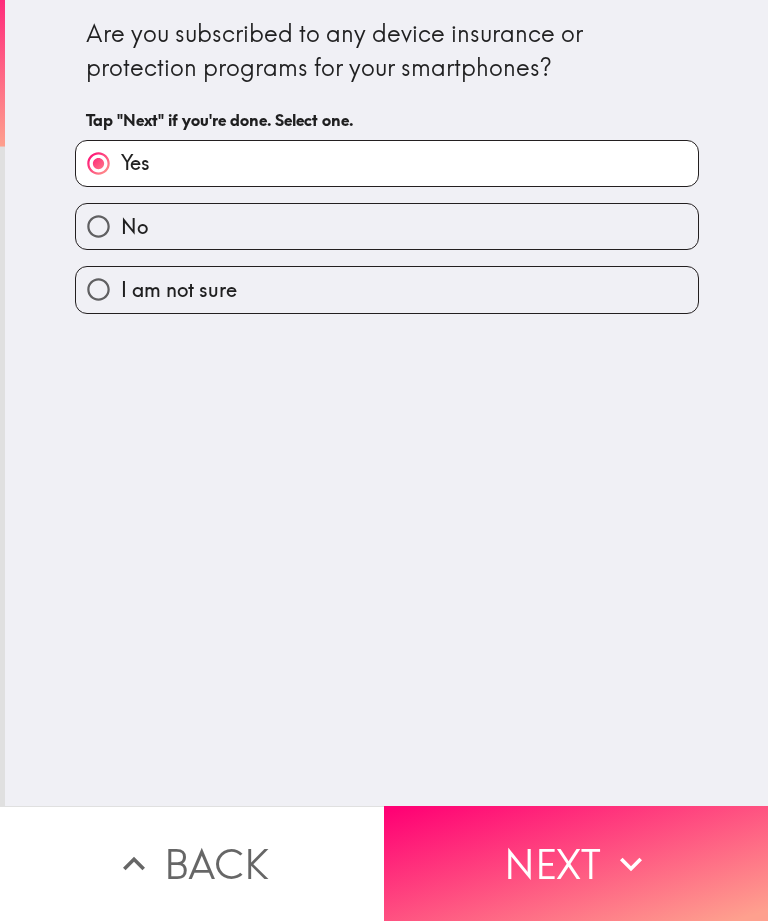 click on "Next" at bounding box center (576, 863) 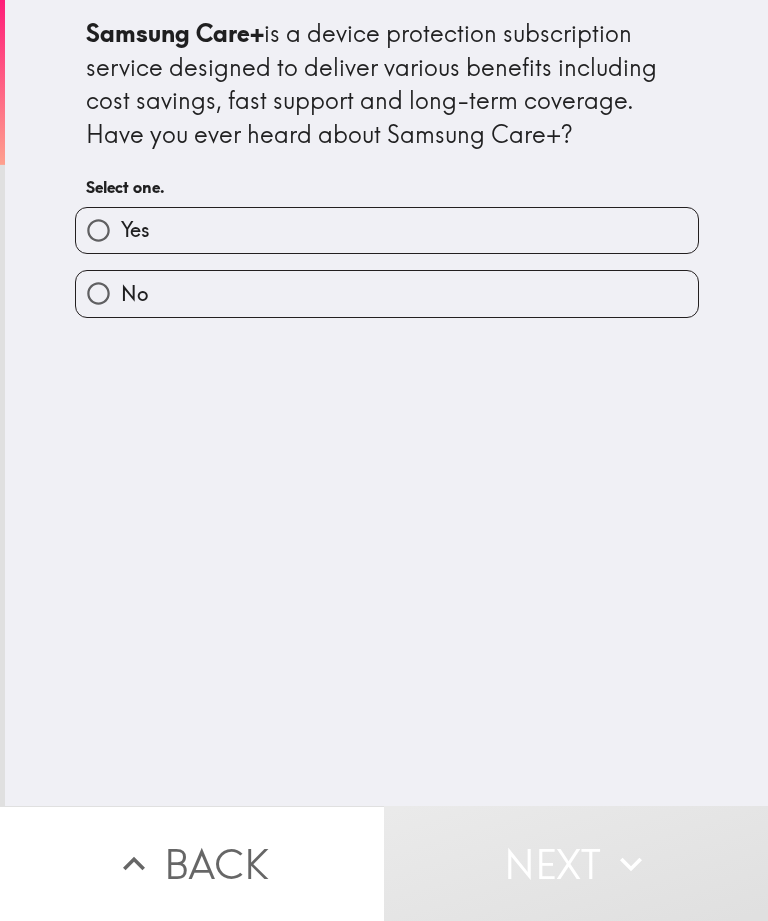 click on "No" at bounding box center (387, 293) 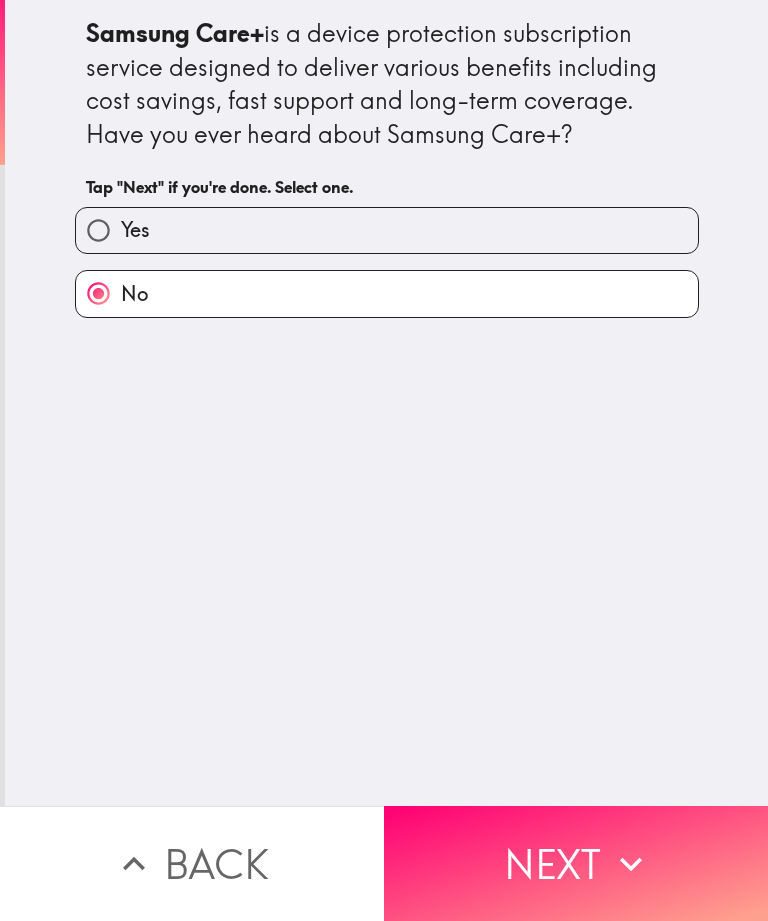 click on "No" at bounding box center [387, 293] 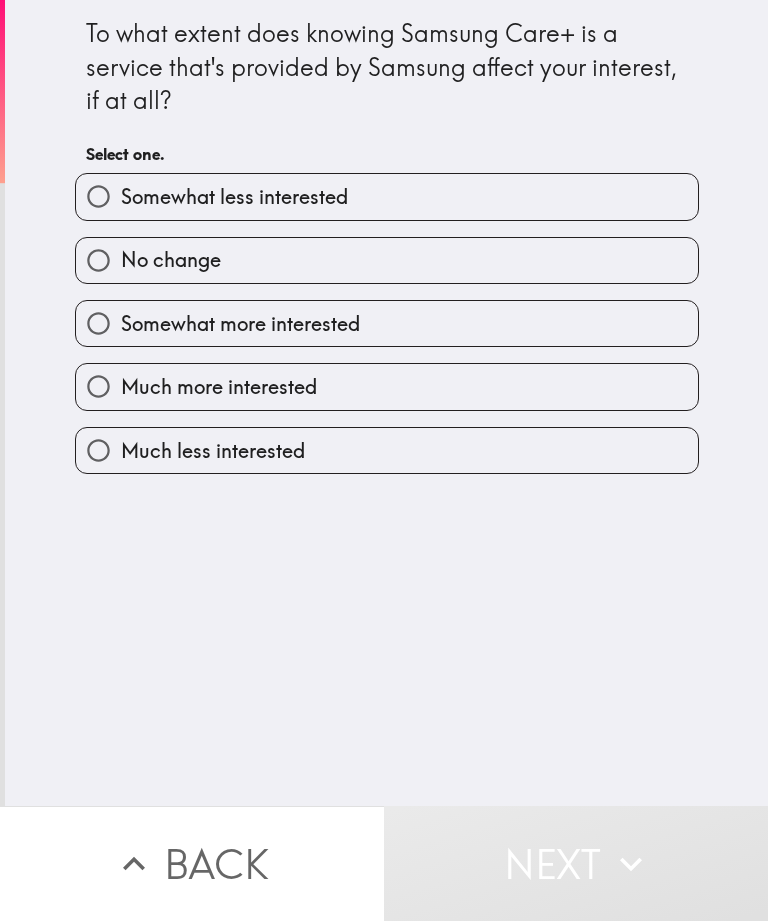 click on "No change" at bounding box center [387, 260] 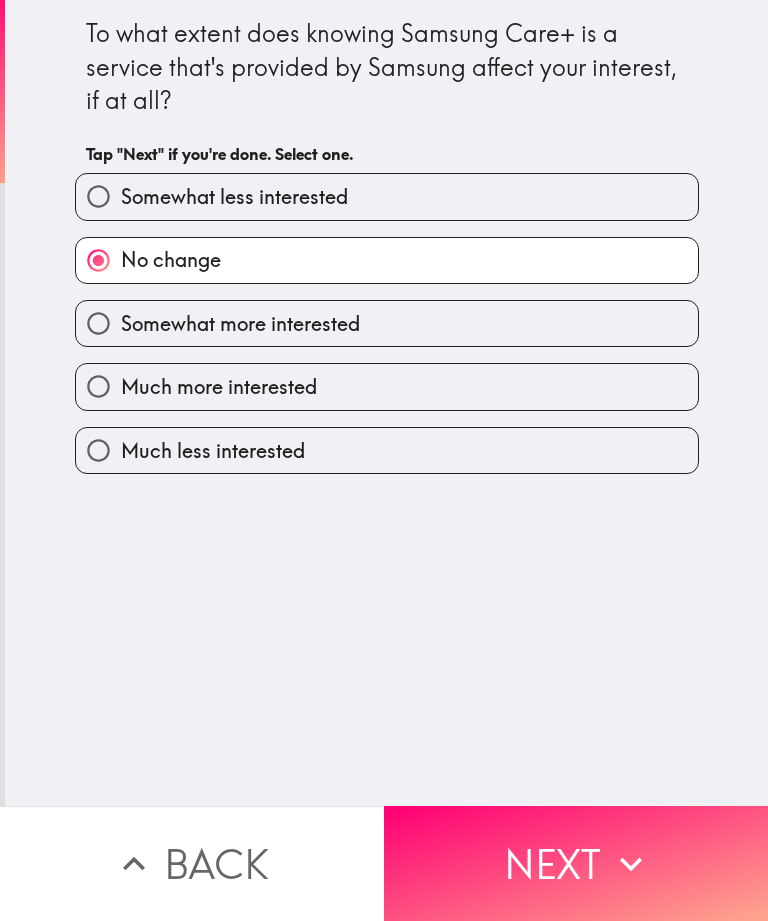 click on "Next" at bounding box center [576, 863] 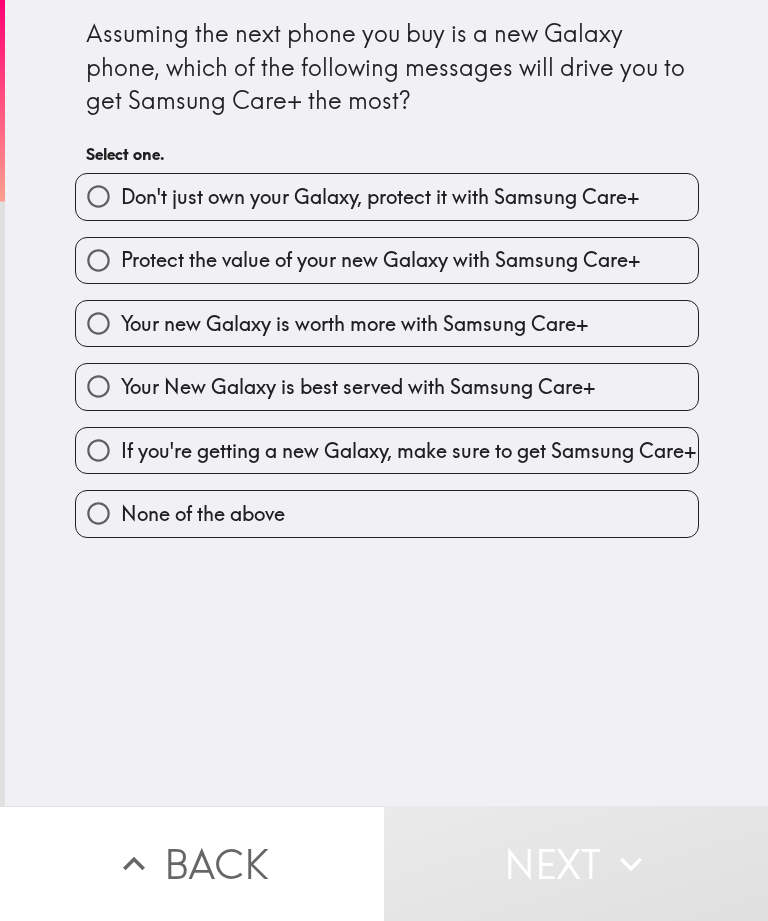 click on "If you're getting a new Galaxy, make sure to get Samsung Care+" at bounding box center [408, 451] 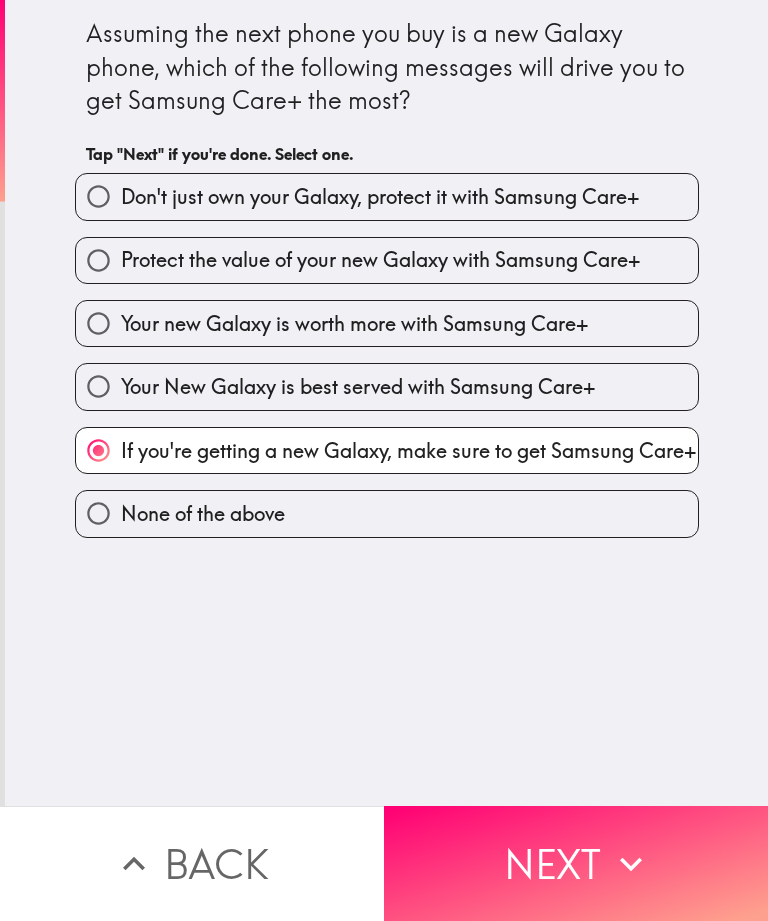 click on "Next" at bounding box center [576, 863] 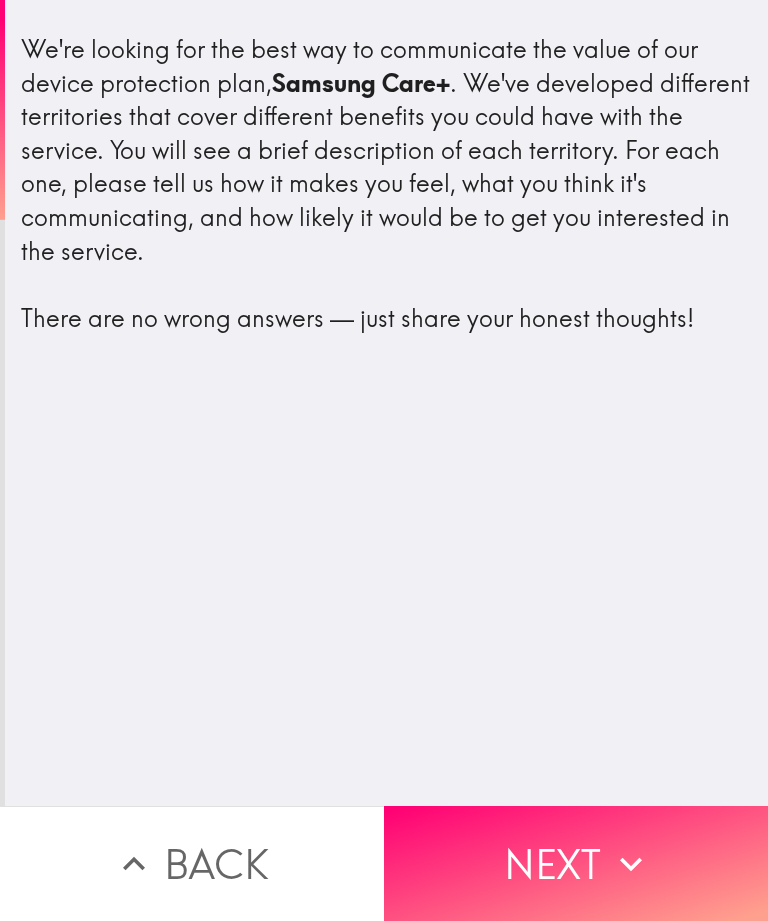 click on "Next" at bounding box center [576, 863] 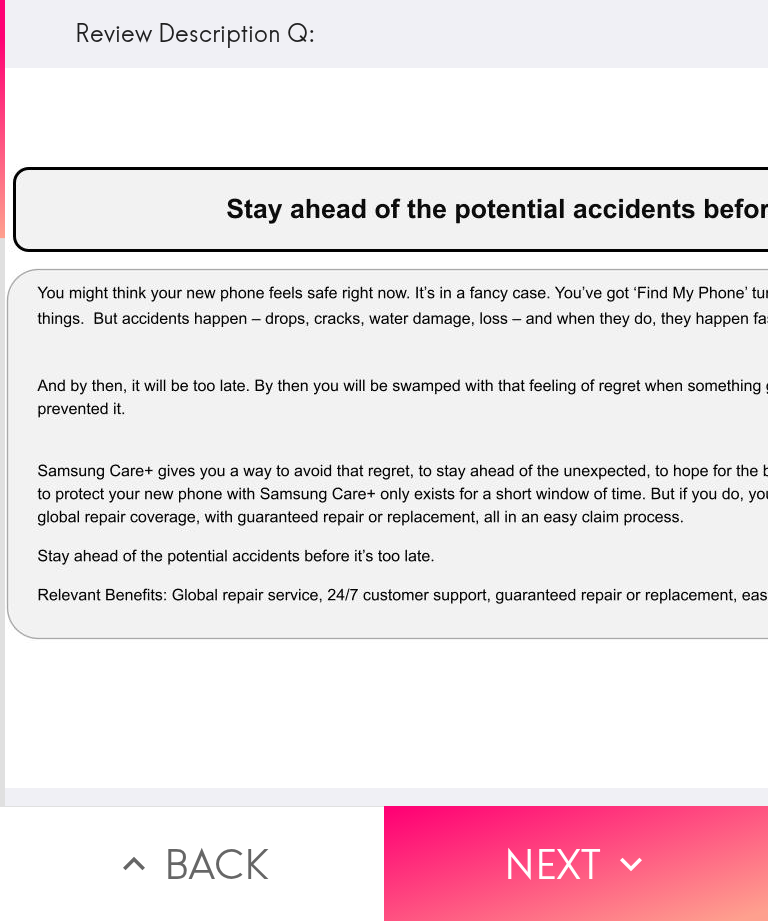 scroll, scrollTop: 0, scrollLeft: 70, axis: horizontal 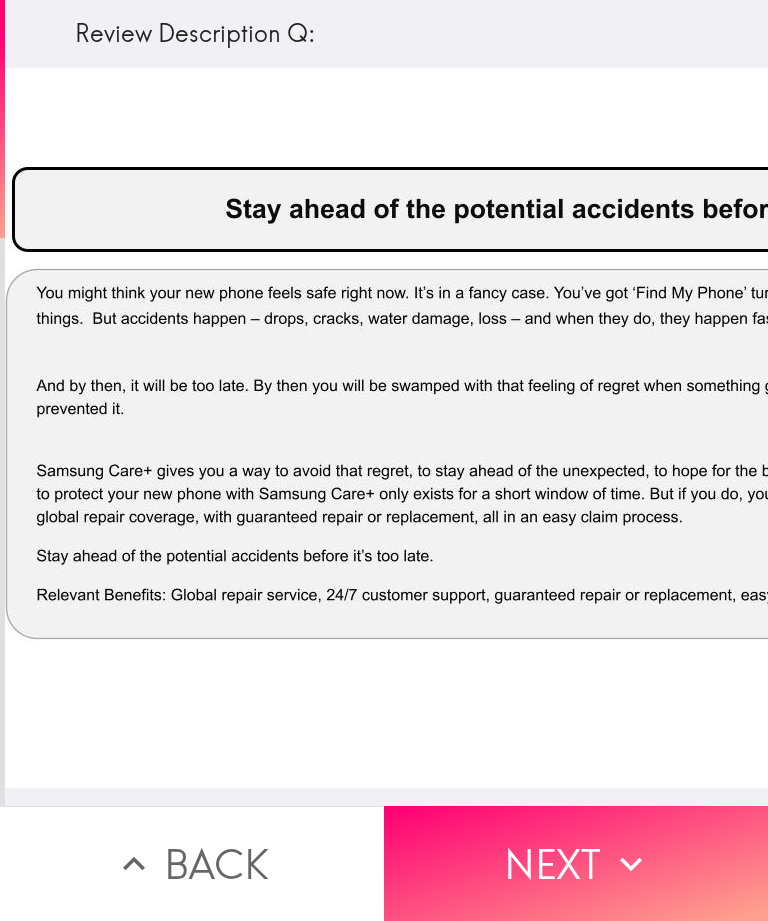 click on "Next" at bounding box center [576, 863] 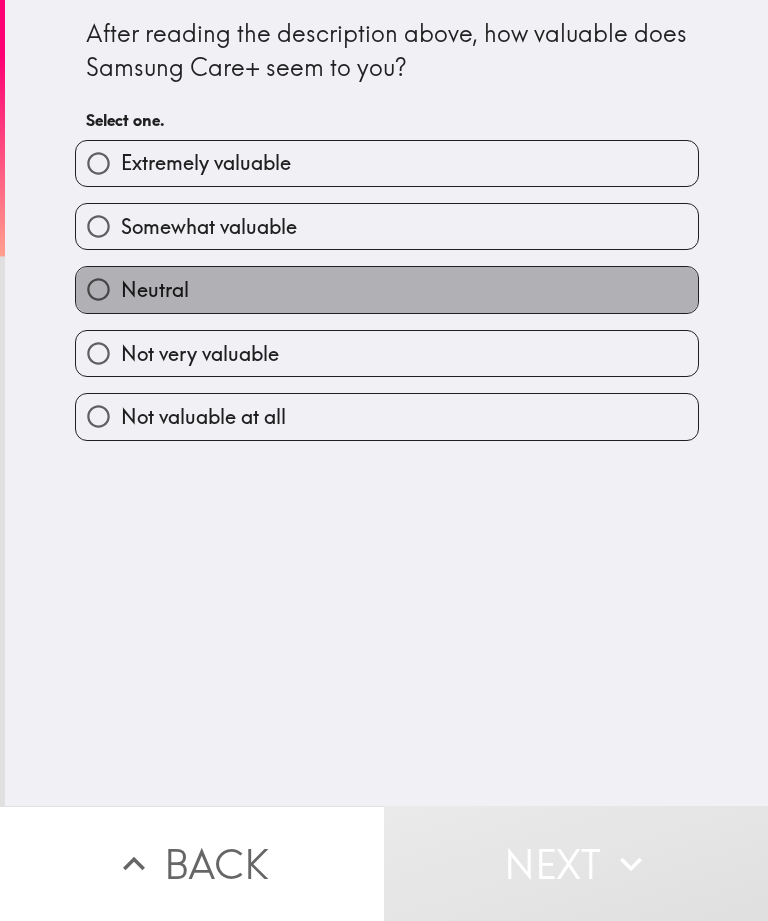 click on "Neutral" at bounding box center [387, 289] 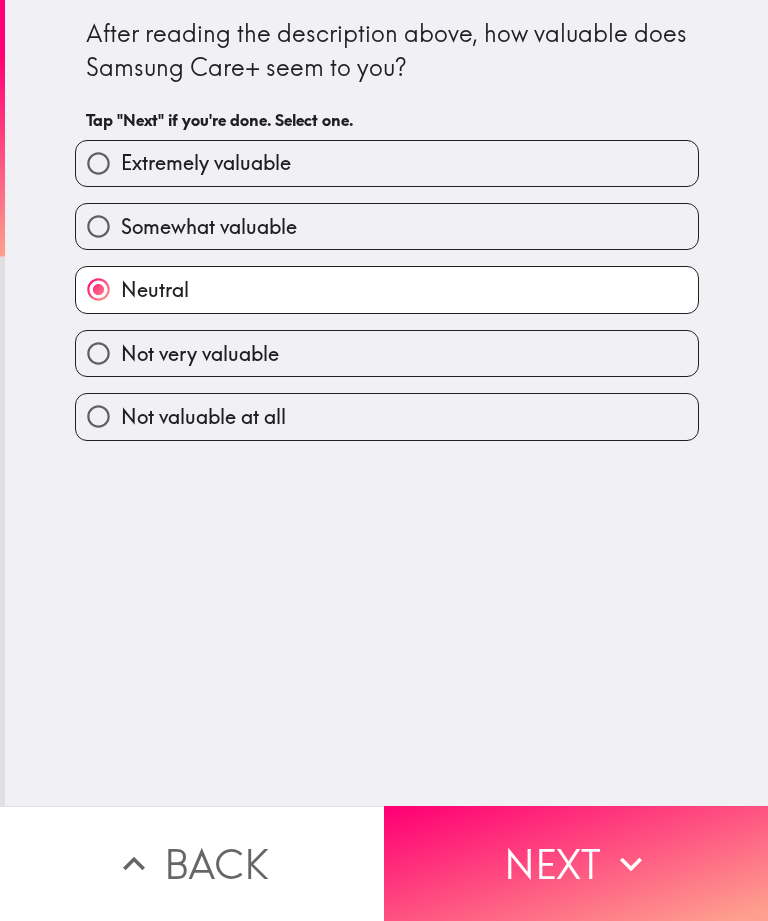 click on "Next" at bounding box center [576, 863] 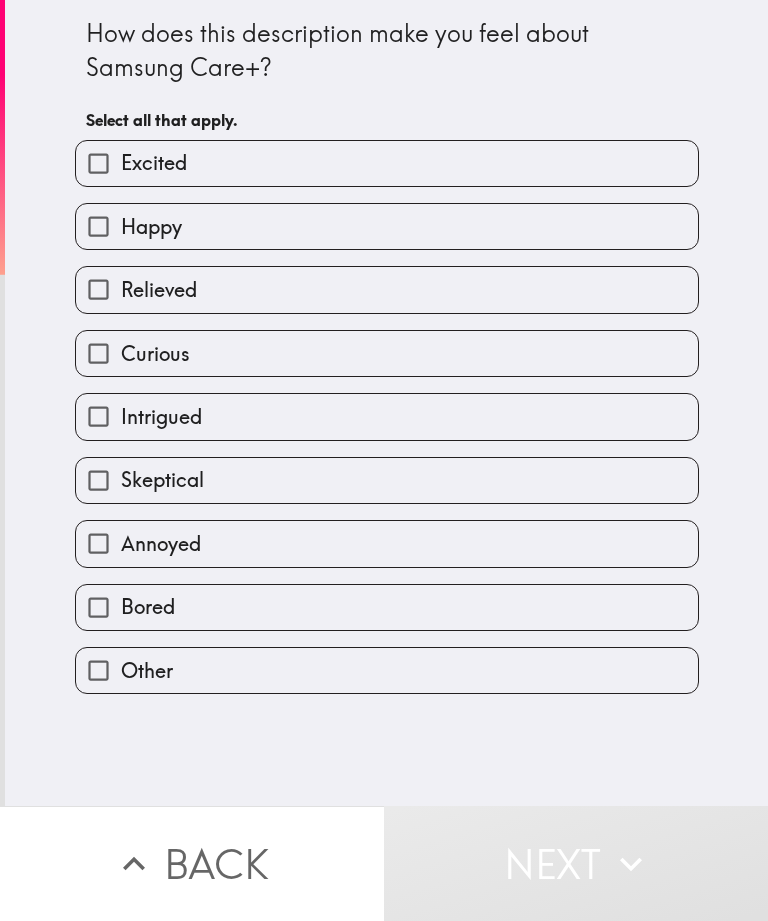 click on "Curious" at bounding box center (387, 353) 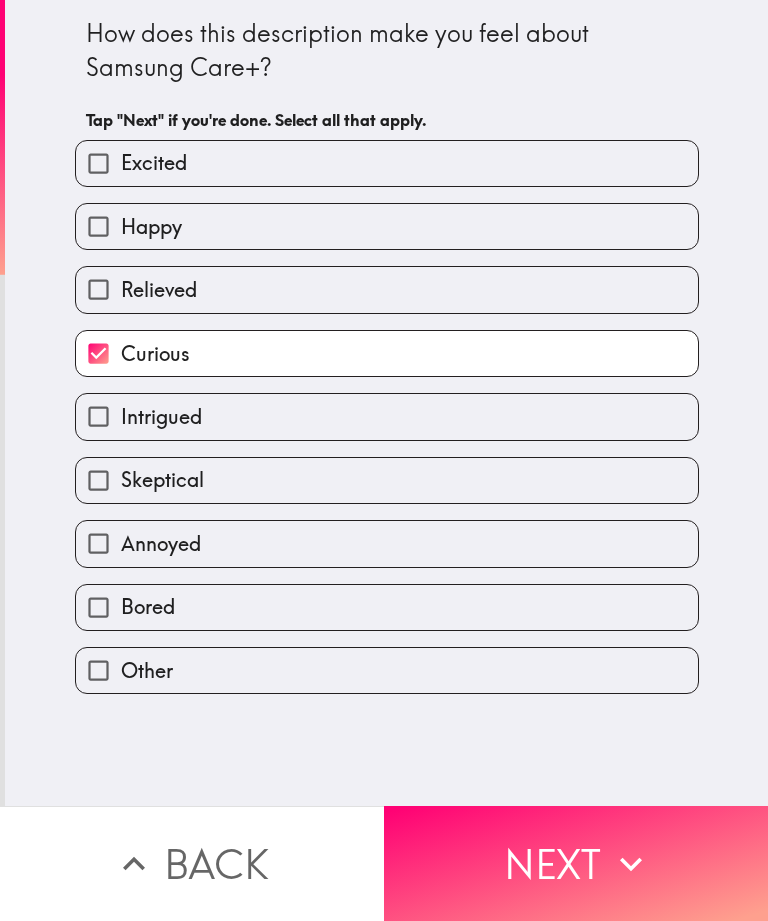 click on "Next" at bounding box center (576, 863) 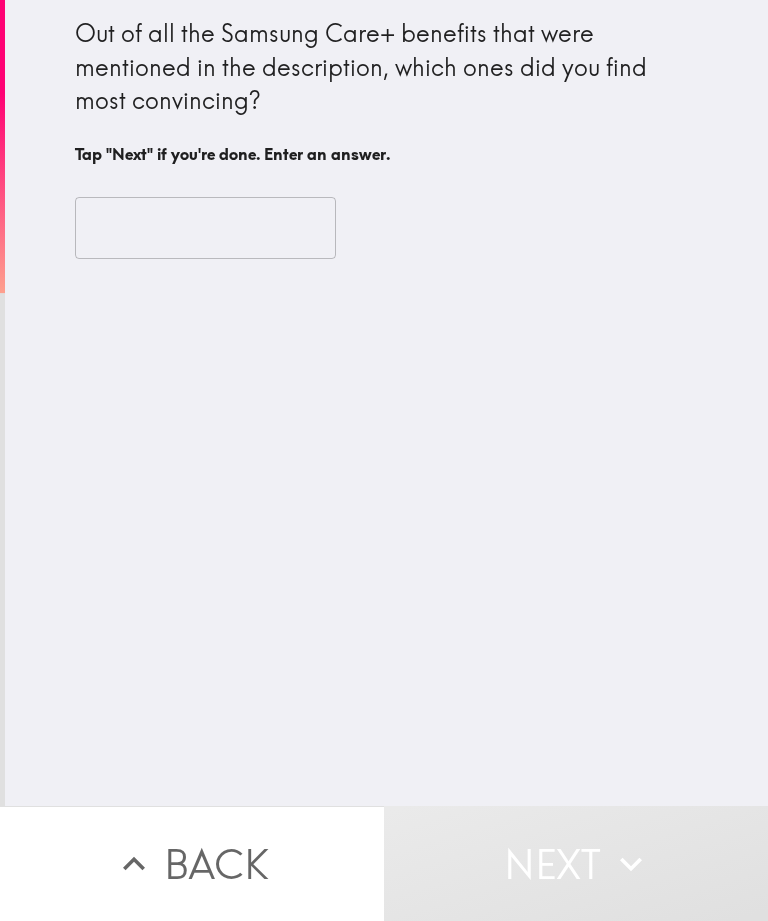 click at bounding box center [205, 228] 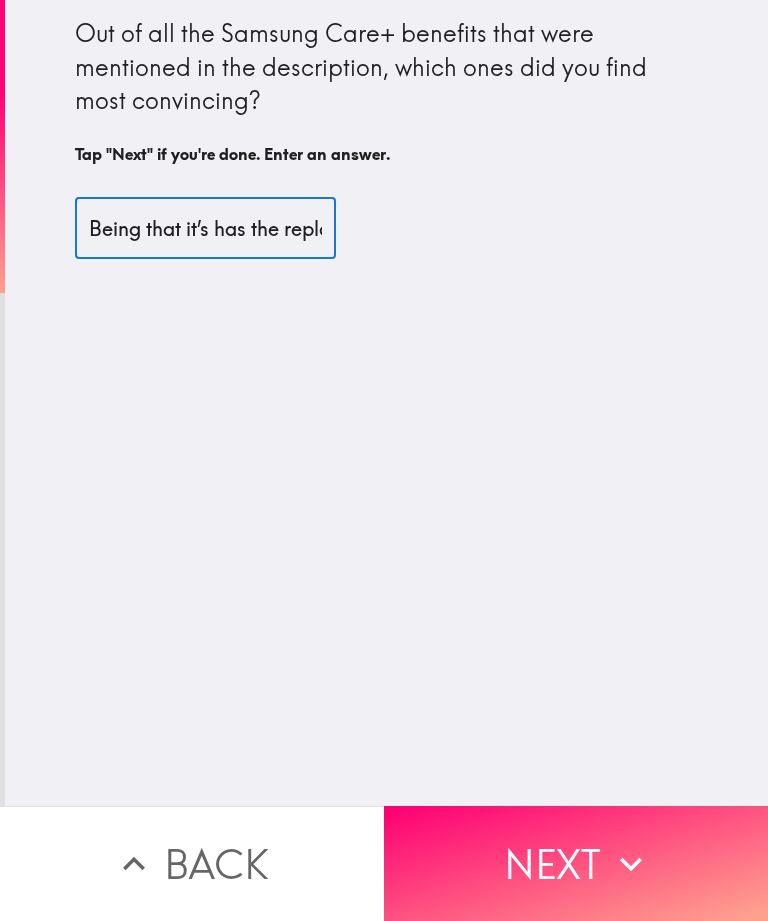 type on "Being that it’s has the replacement option available" 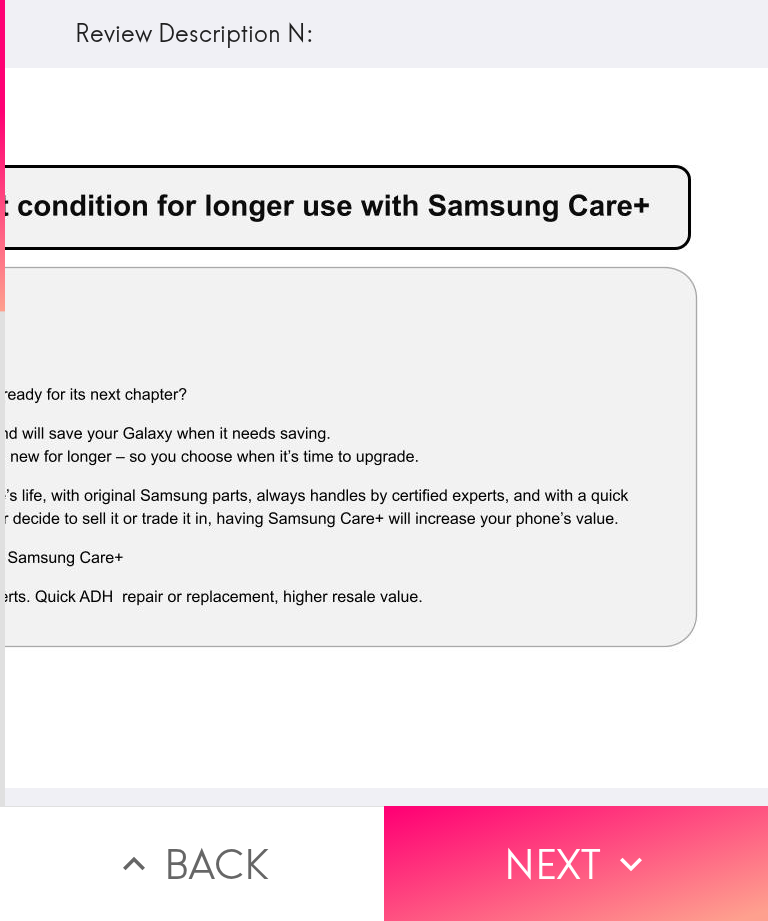 scroll, scrollTop: 0, scrollLeft: 517, axis: horizontal 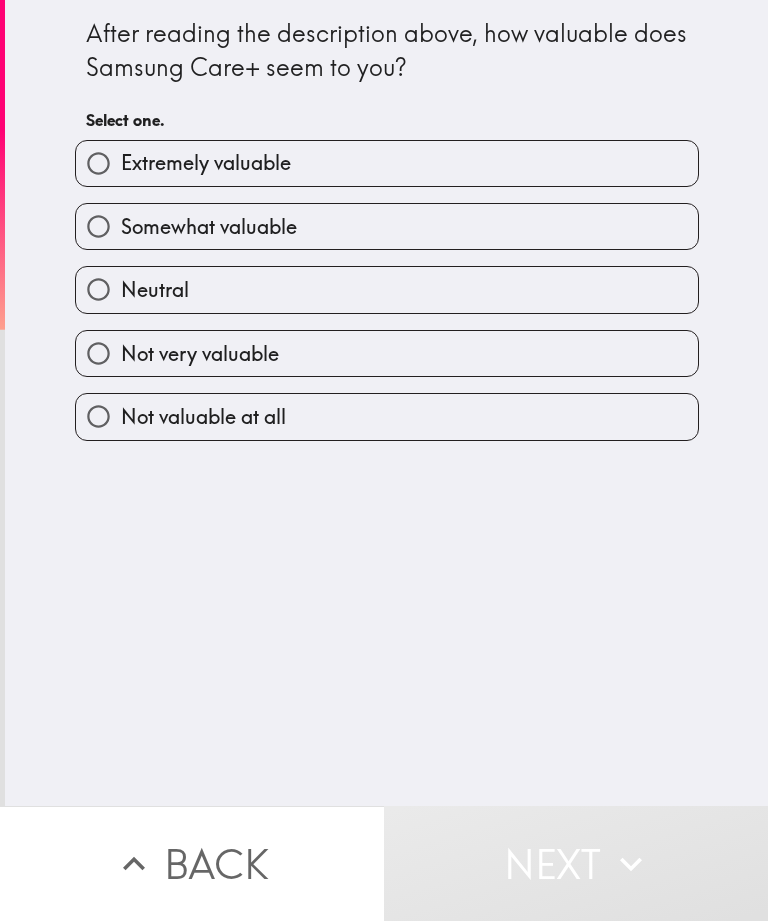 click on "Somewhat valuable" at bounding box center (387, 226) 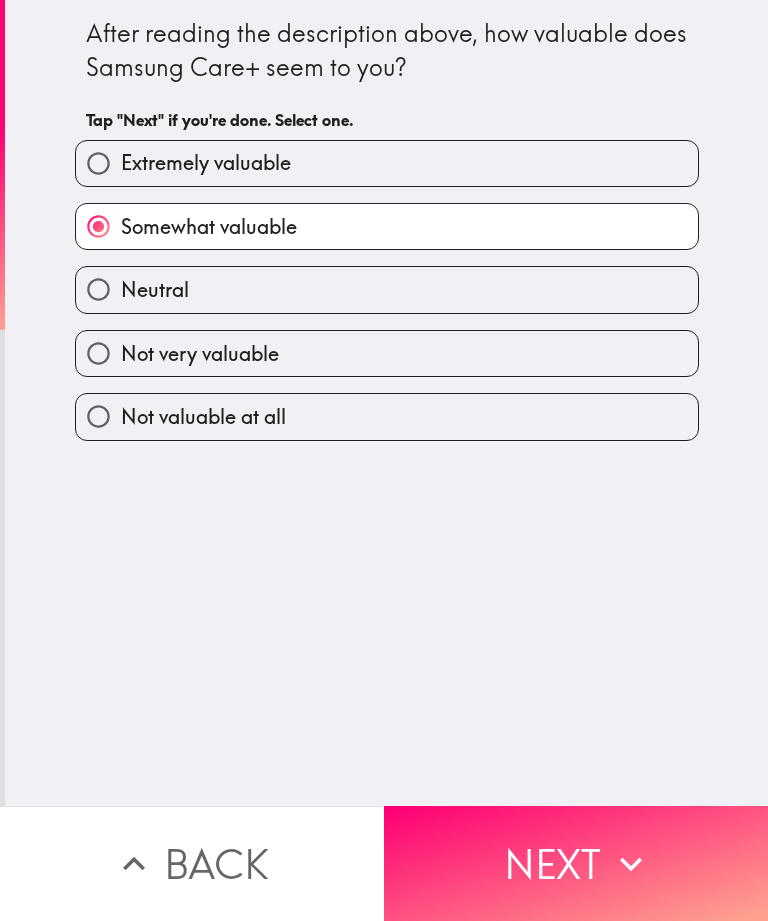 click 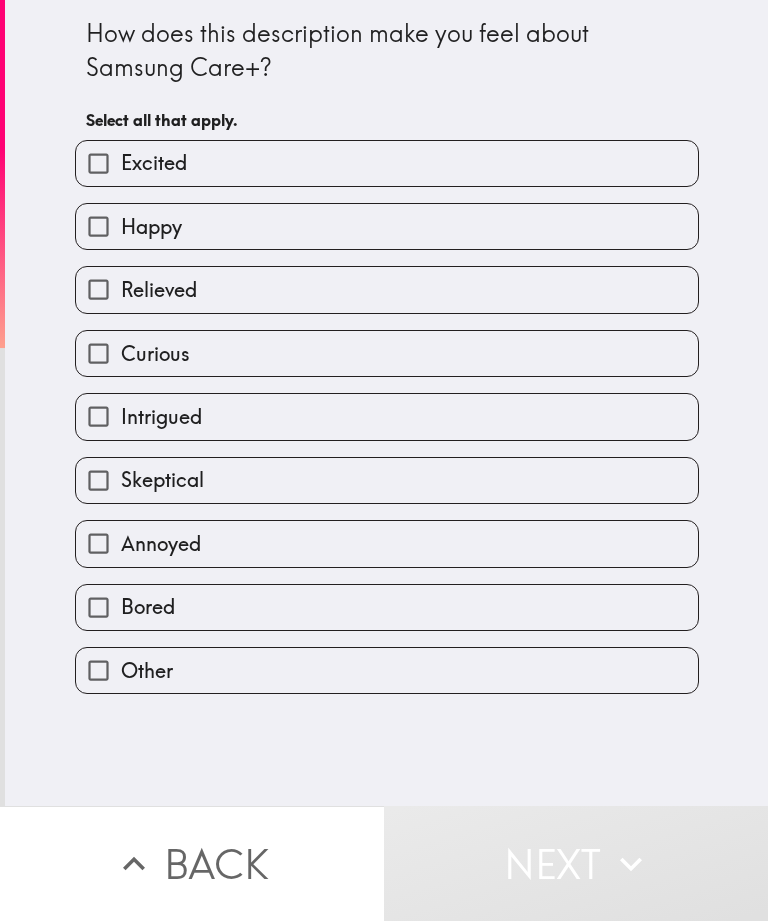 click on "Relieved" at bounding box center (387, 289) 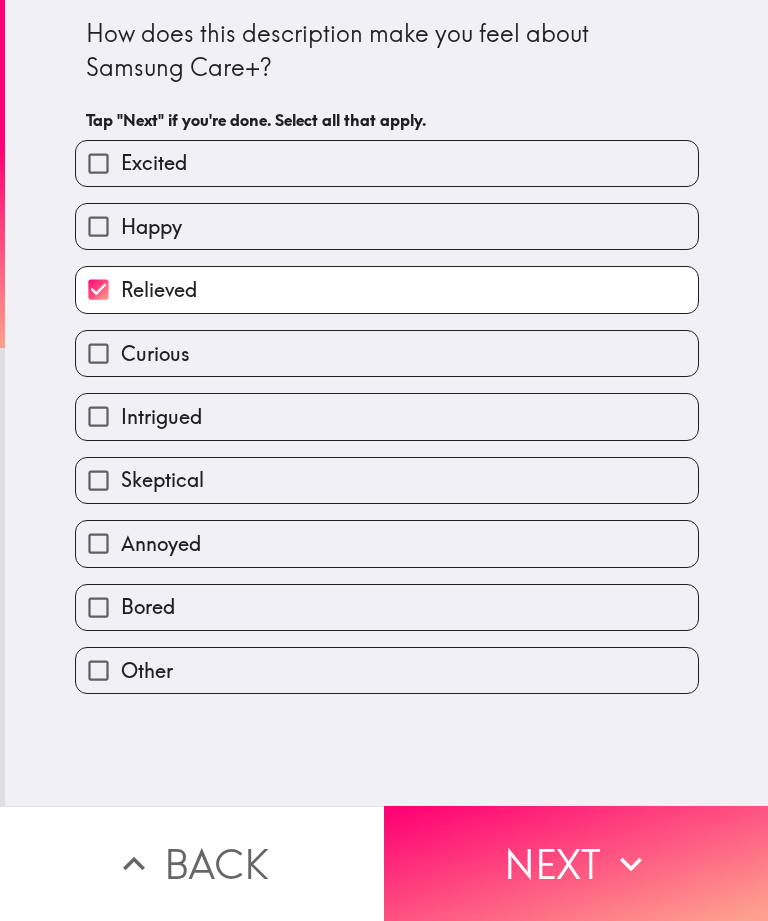 click on "Next" at bounding box center (576, 863) 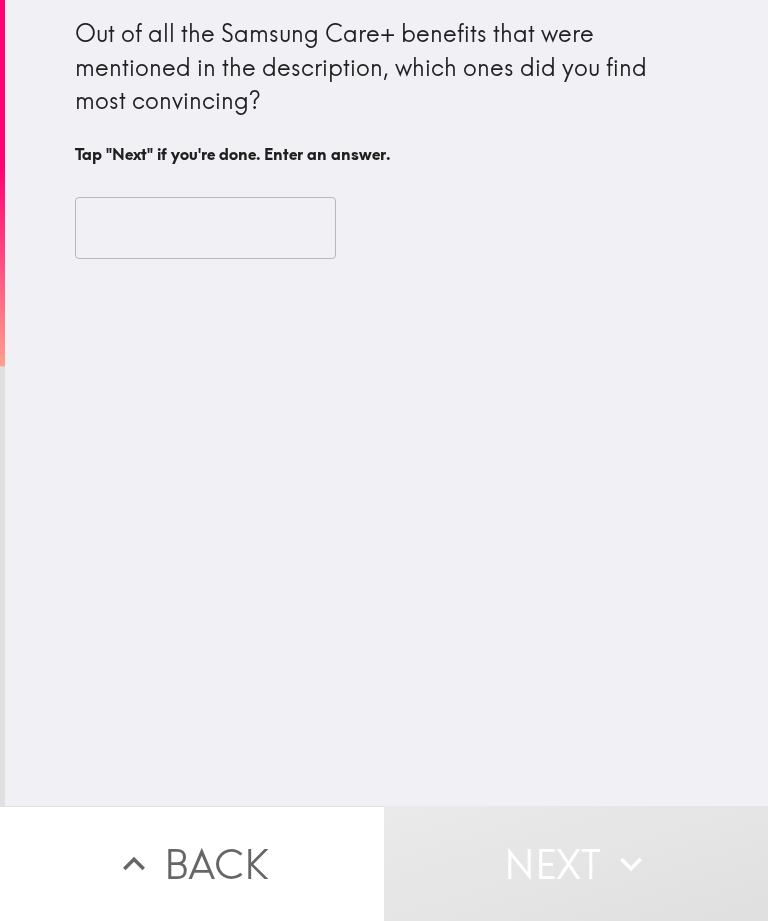 click at bounding box center (205, 228) 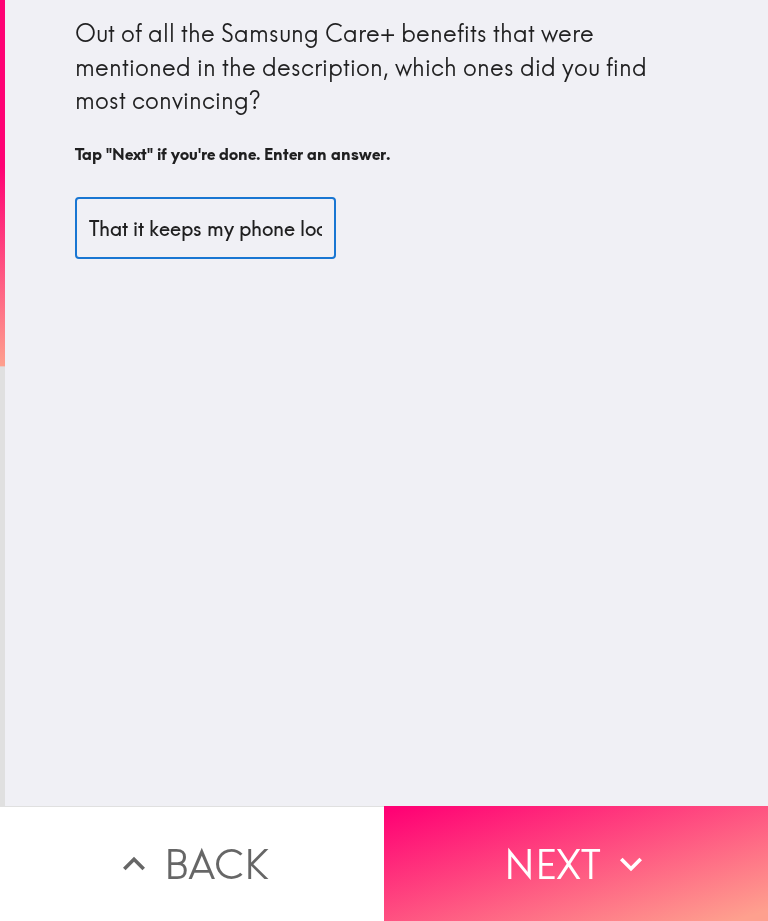 type on "That it keeps my phone looking repaired and new while running longer" 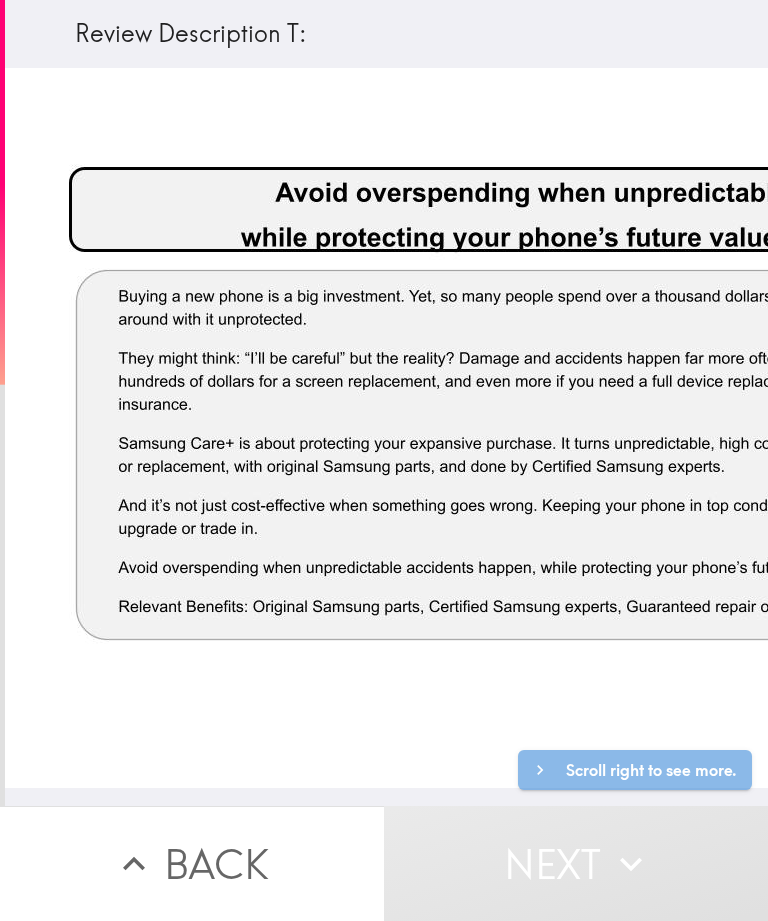 scroll, scrollTop: 0, scrollLeft: 0, axis: both 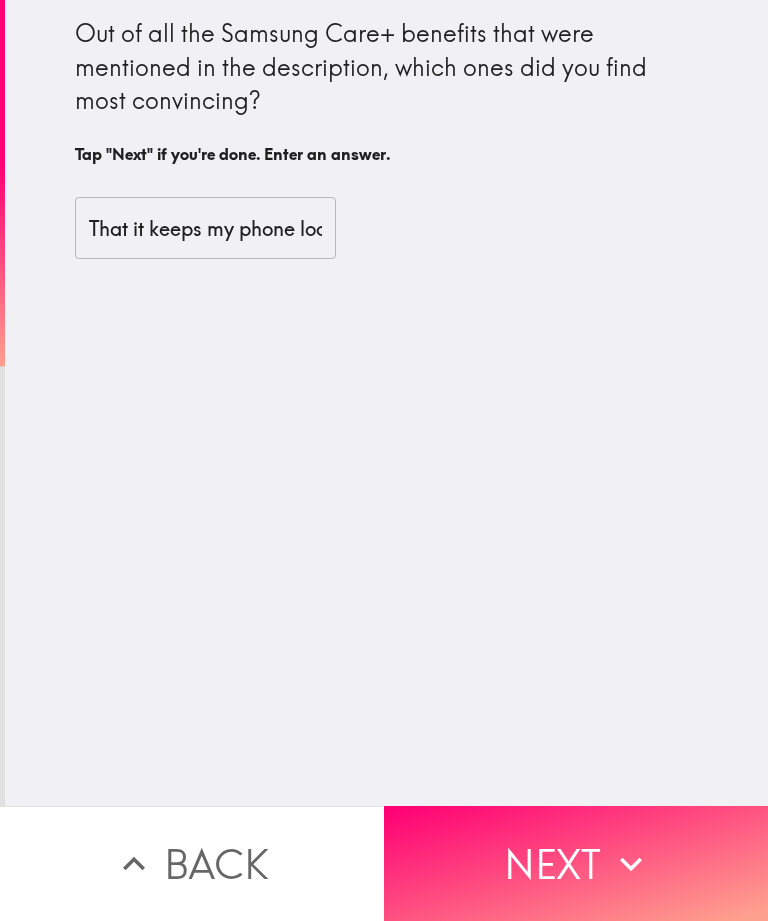 click on "Next" at bounding box center [576, 863] 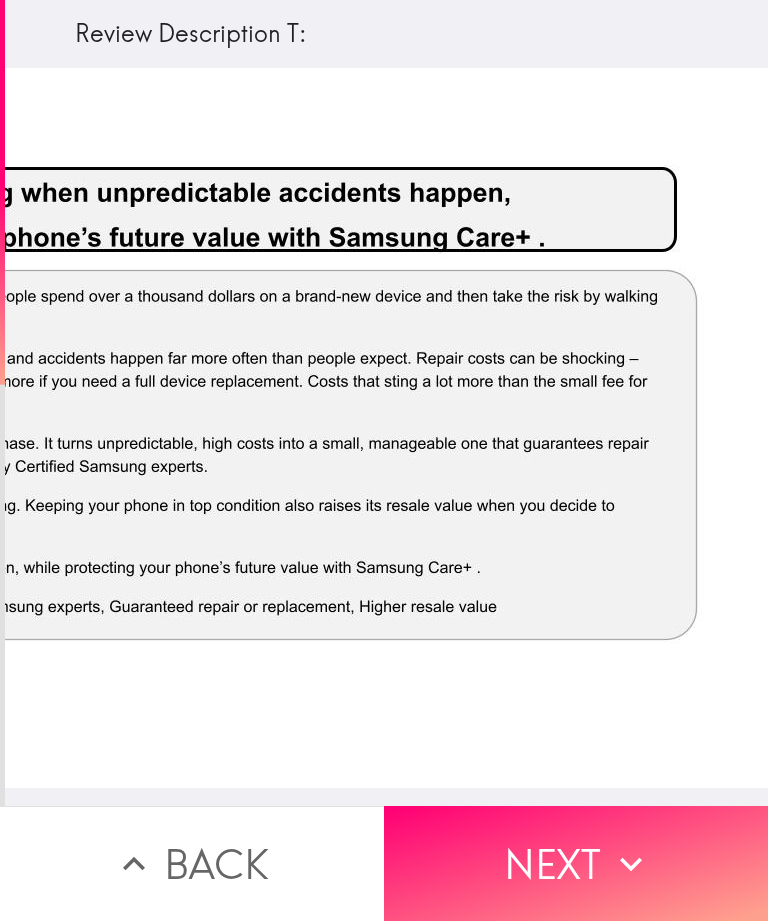 scroll, scrollTop: 0, scrollLeft: 517, axis: horizontal 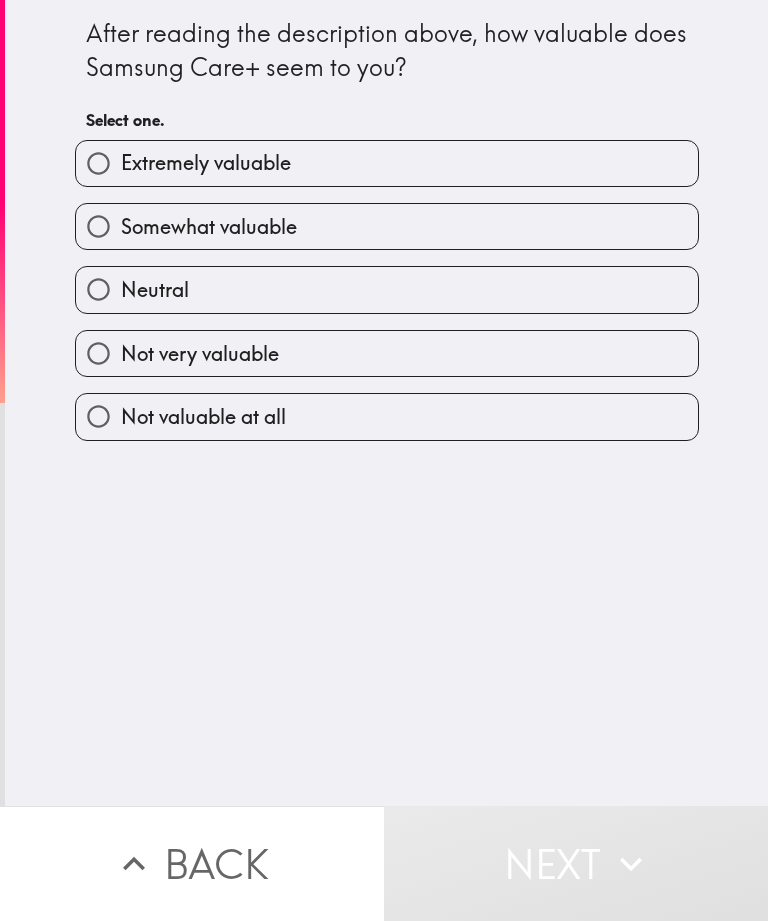click on "Somewhat valuable" at bounding box center (387, 226) 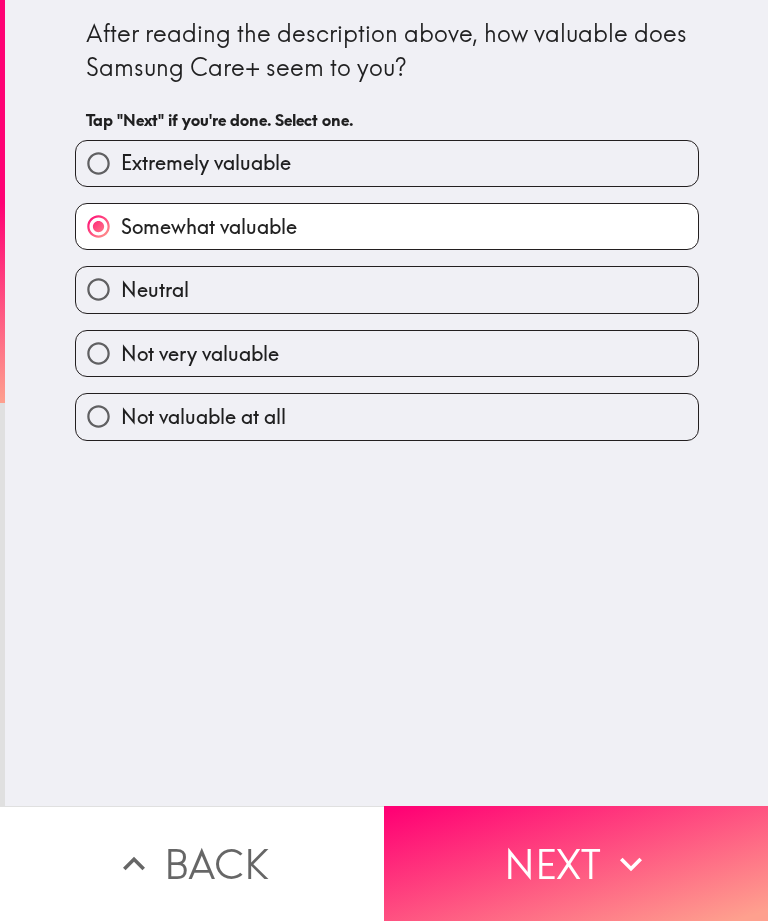 click on "Next" at bounding box center [576, 863] 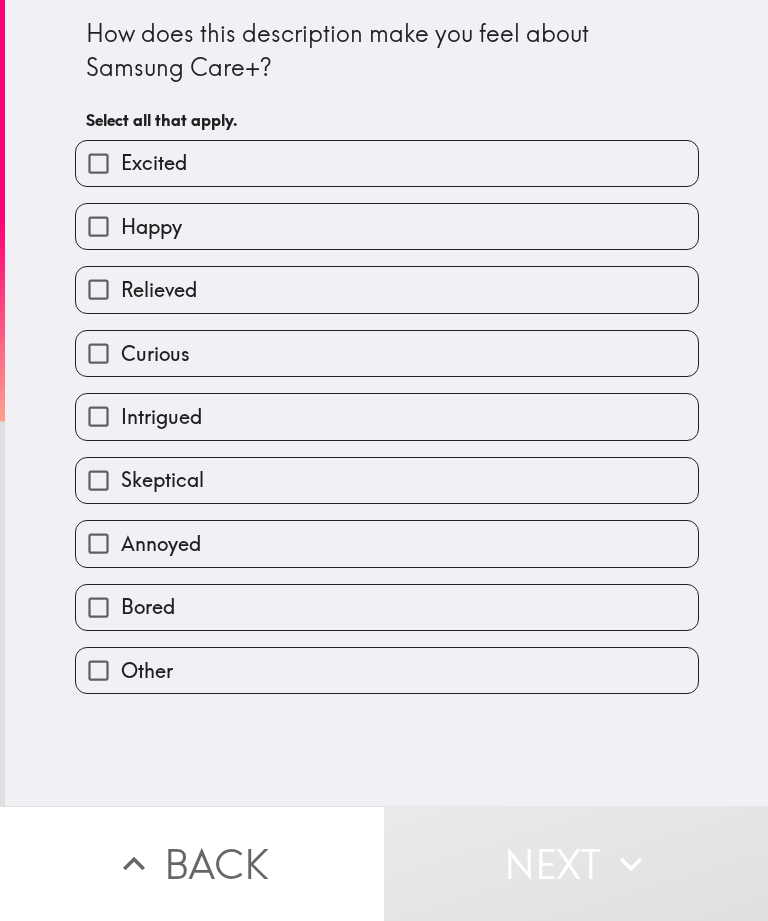 click on "Relieved" at bounding box center (387, 289) 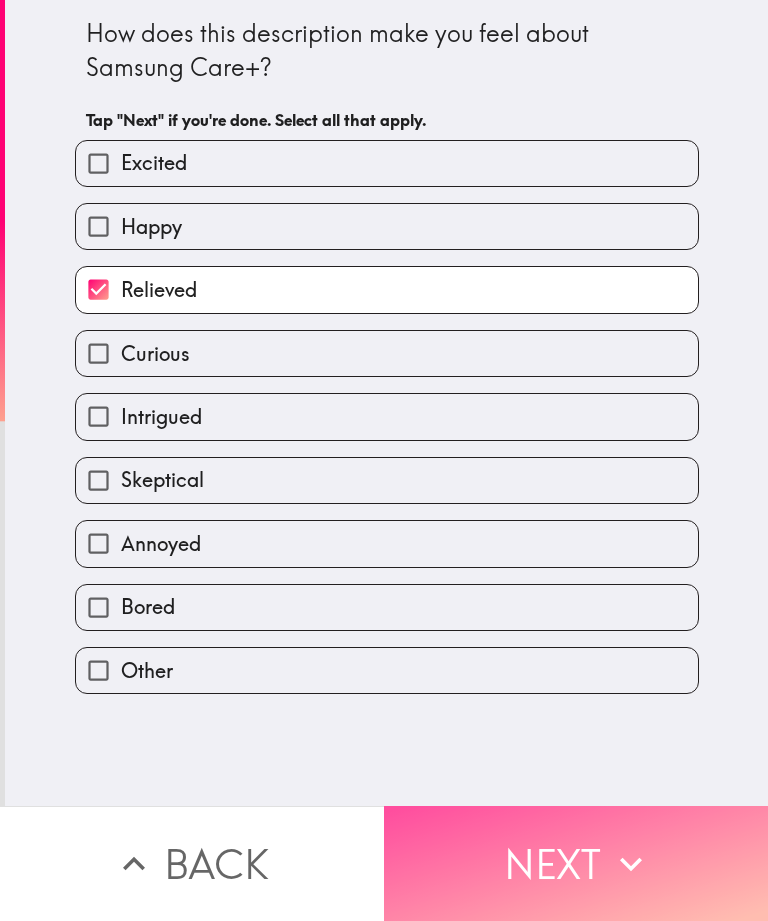 click on "Next" at bounding box center (576, 863) 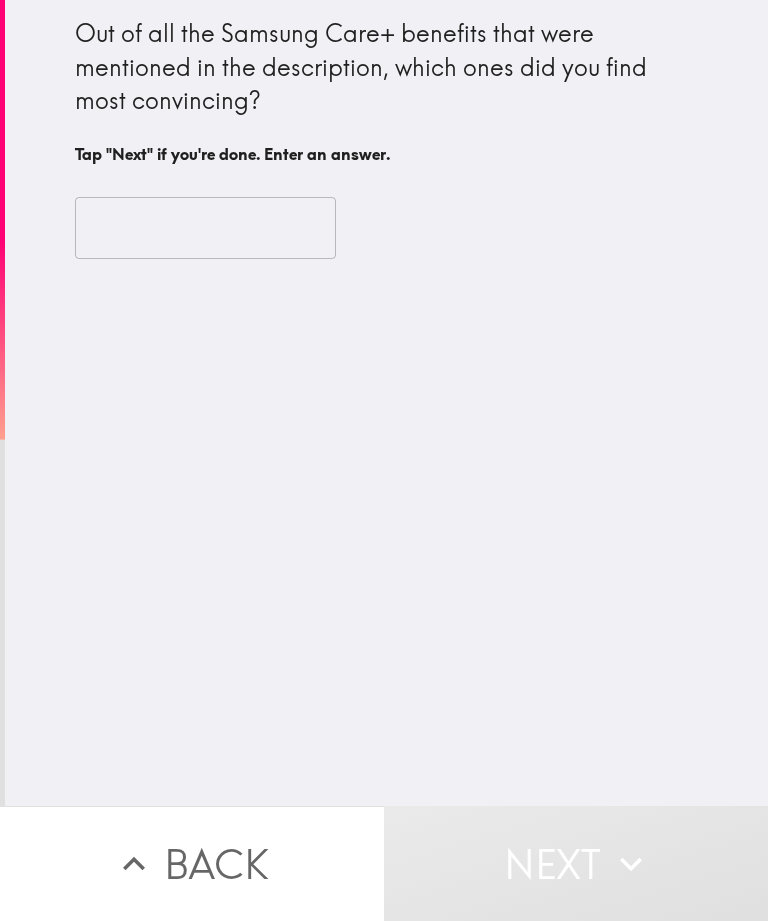 click at bounding box center (205, 228) 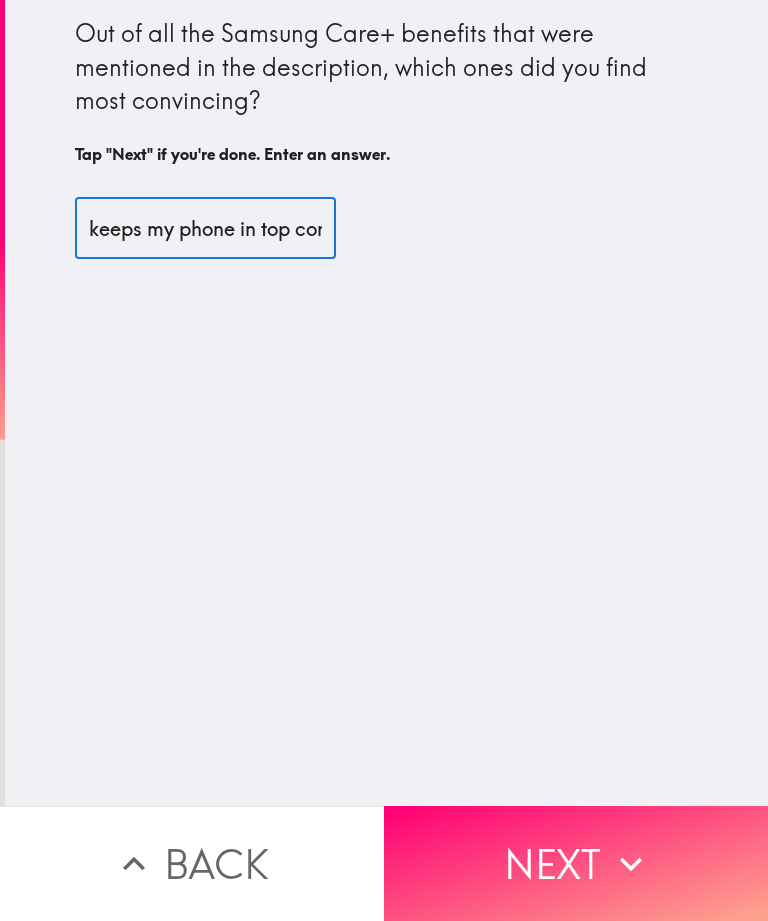 type on "keeps my phone in top condition while also raising resale value" 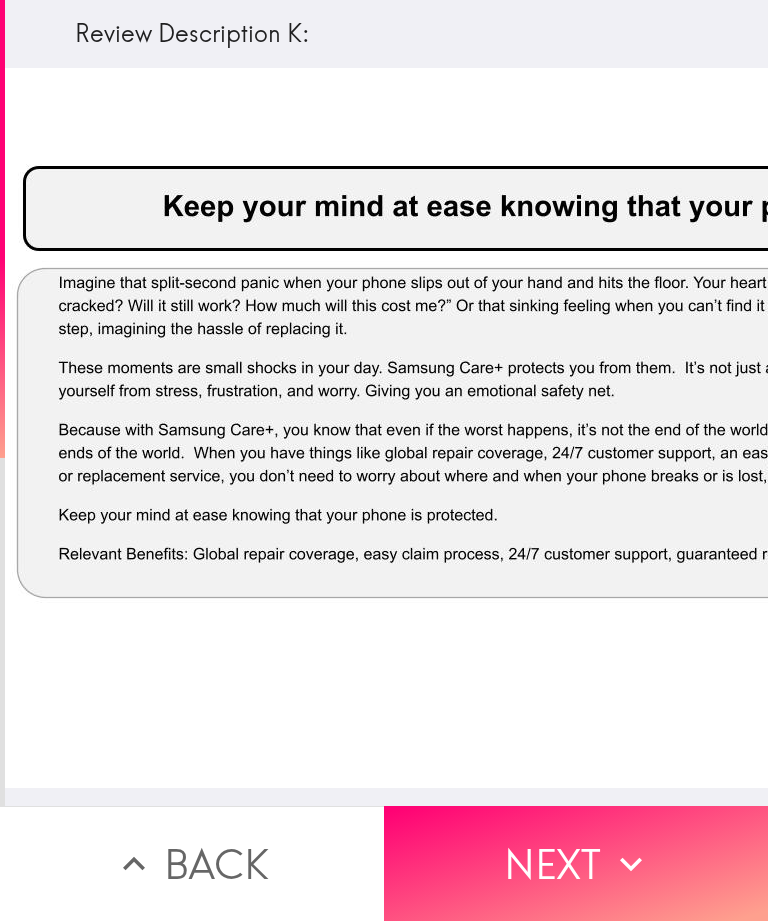 scroll, scrollTop: 0, scrollLeft: 77, axis: horizontal 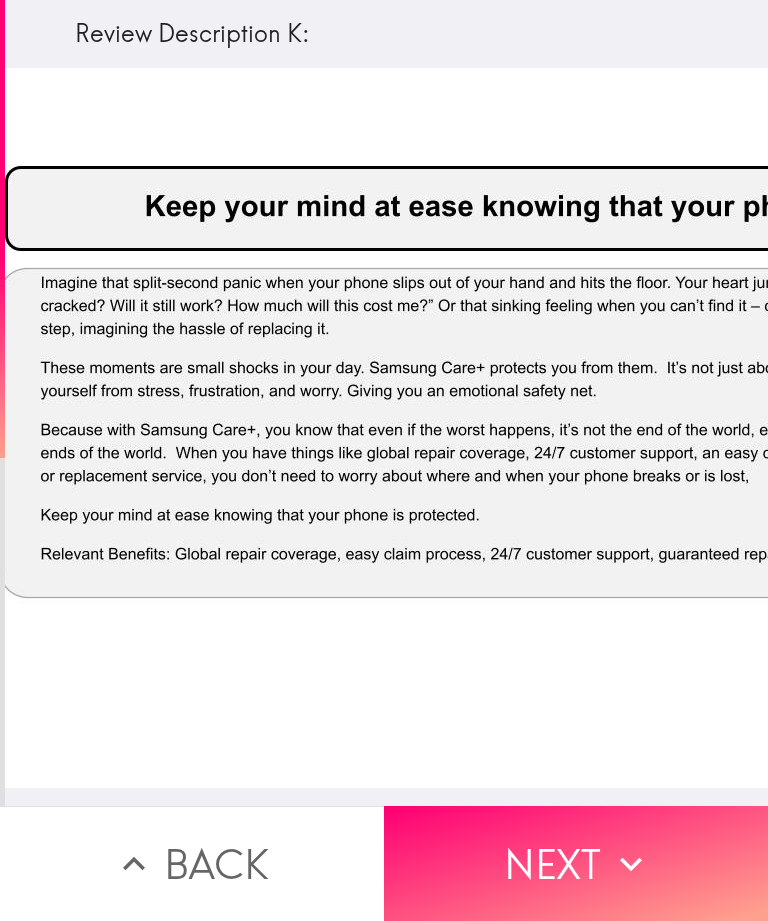 click 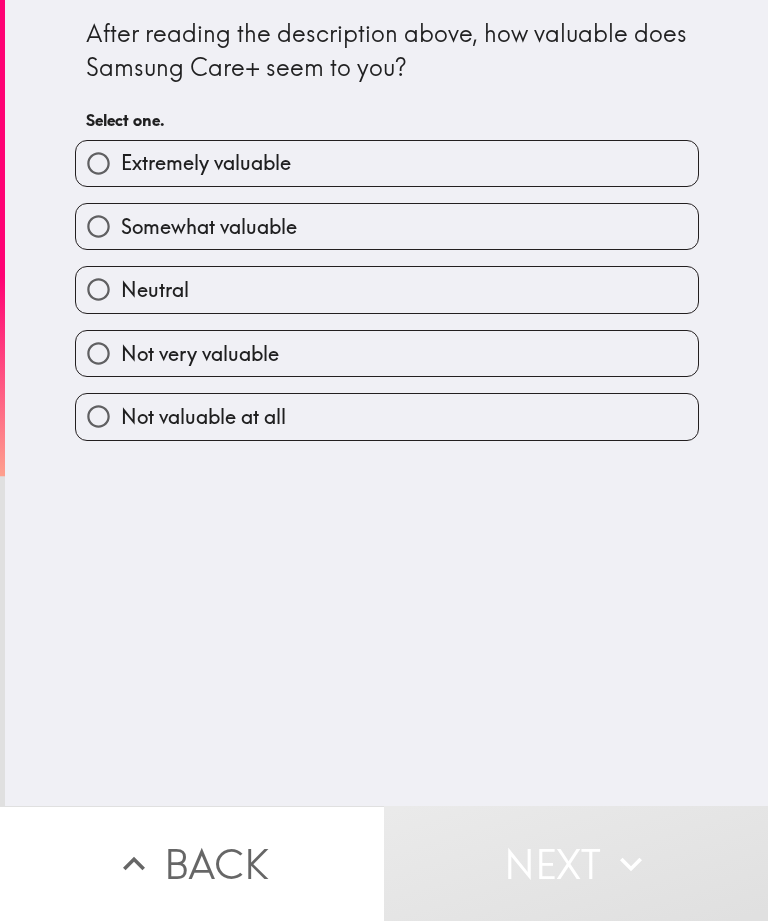 click on "Somewhat valuable" at bounding box center (387, 226) 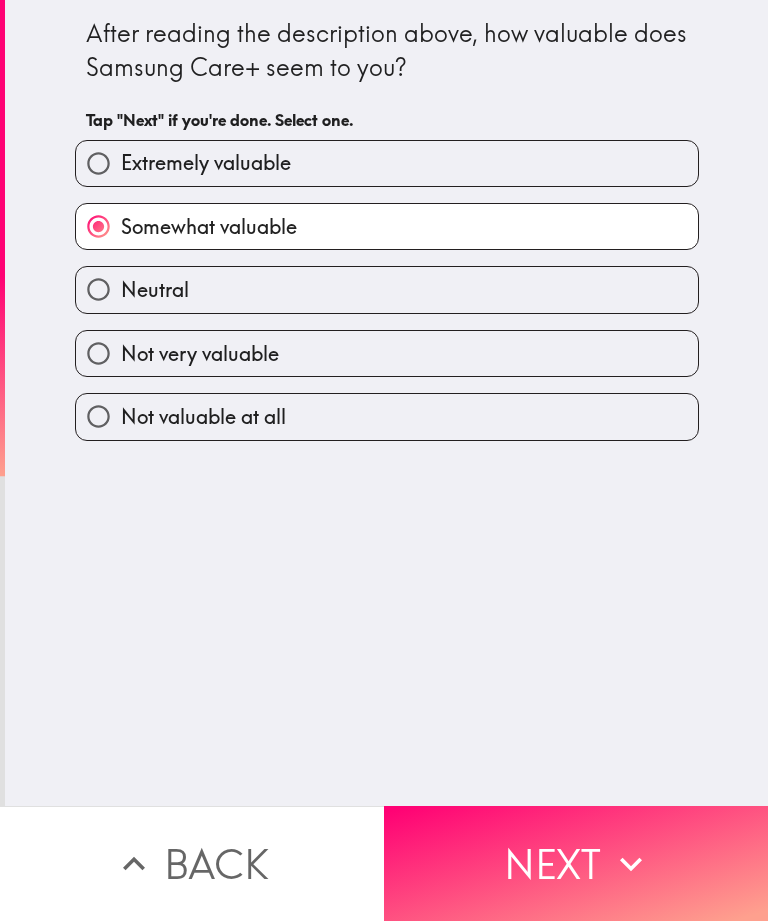 click on "Neutral" at bounding box center (387, 289) 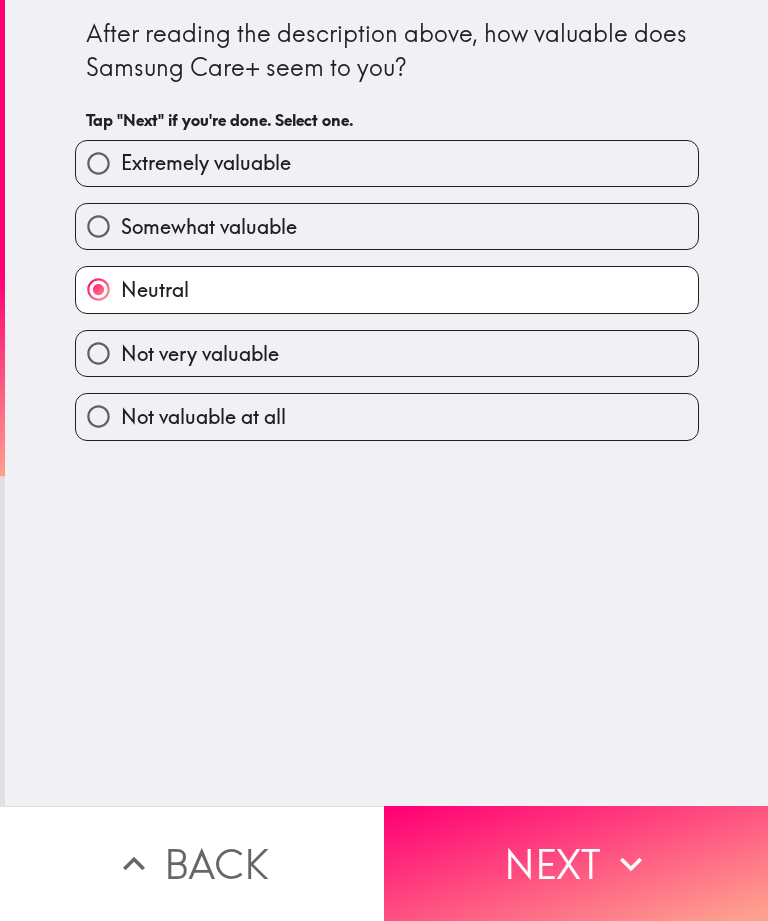 click on "Not very valuable" at bounding box center (379, 345) 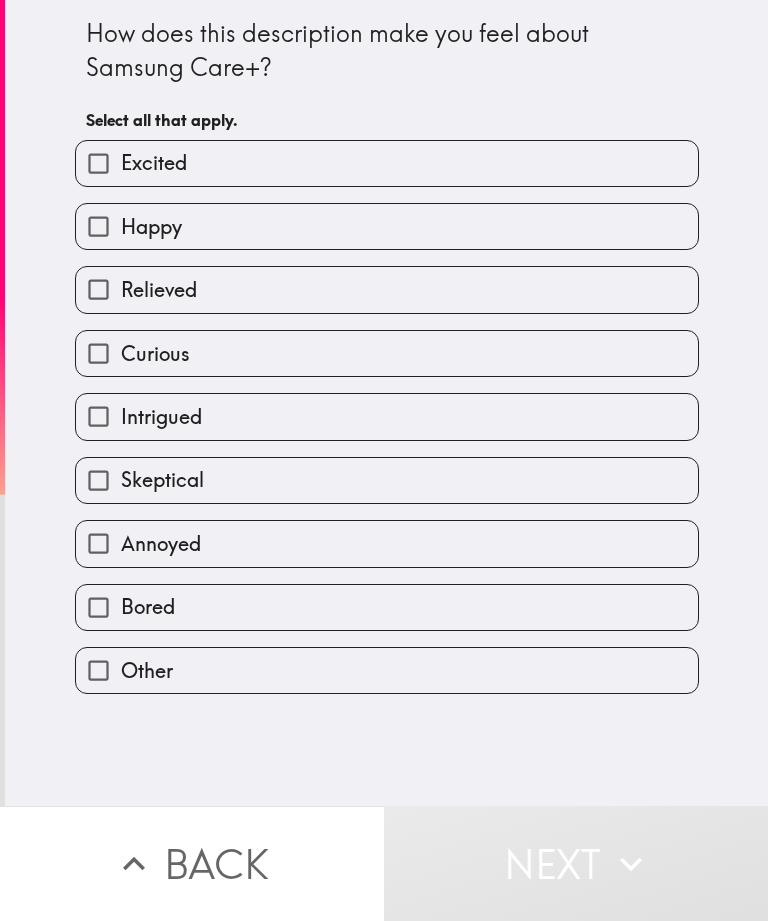 click on "Intrigued" at bounding box center [387, 416] 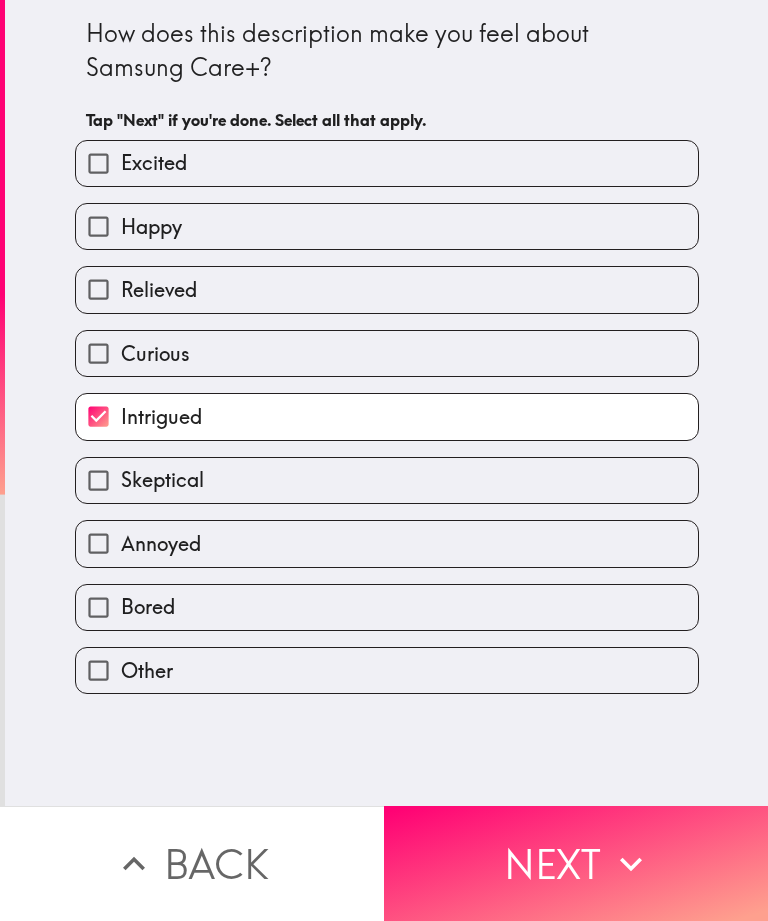 click on "Next" at bounding box center [576, 863] 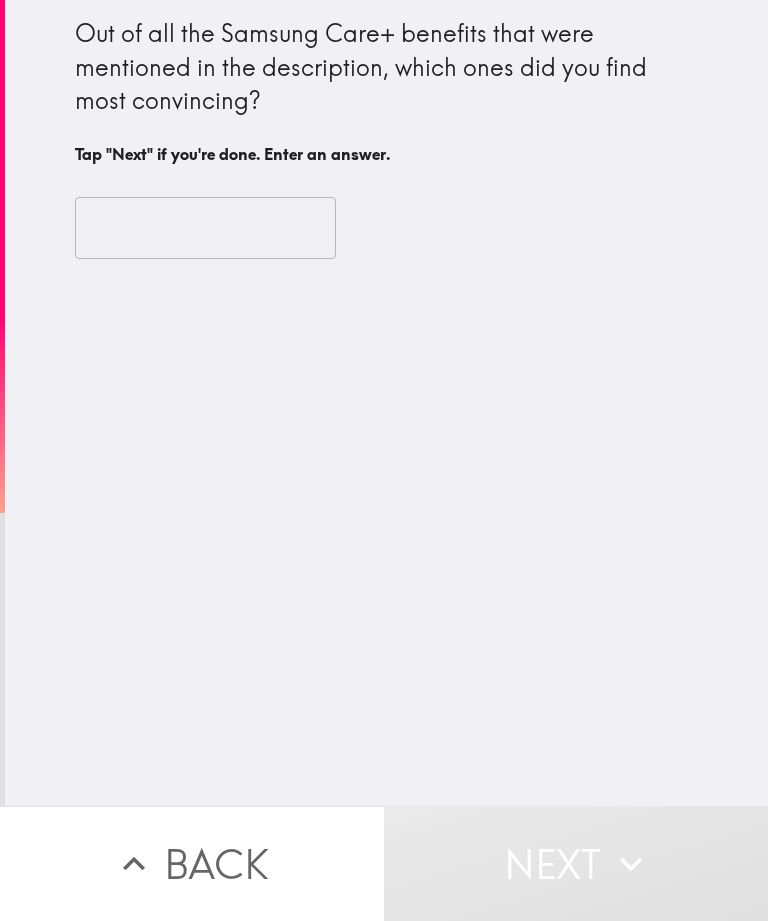 click at bounding box center [205, 228] 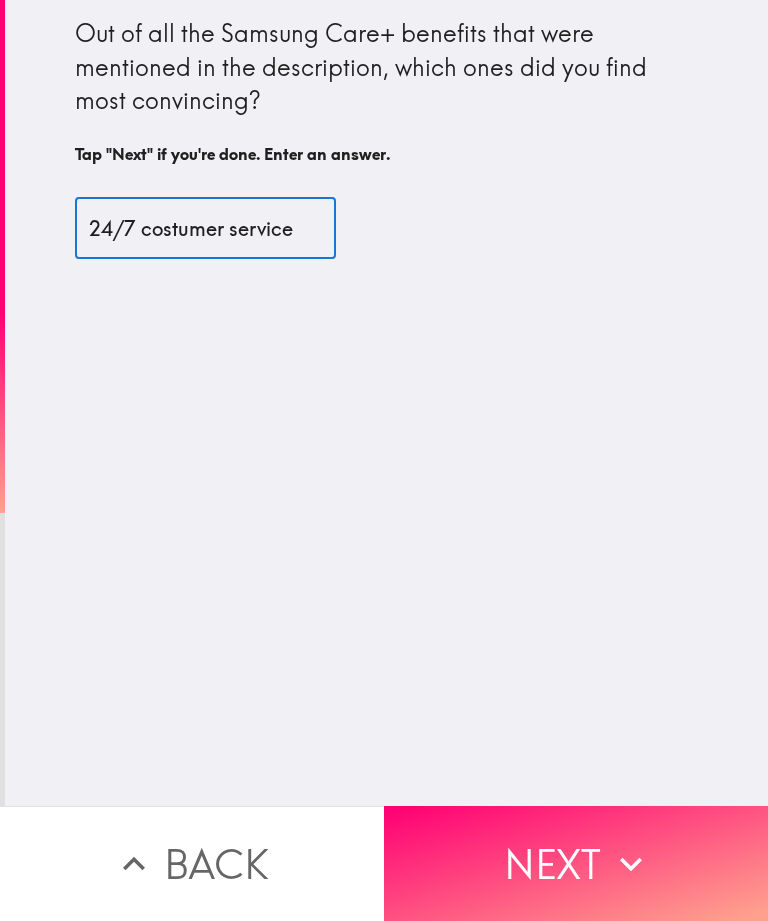 click on "24/7 costumer service" at bounding box center [205, 228] 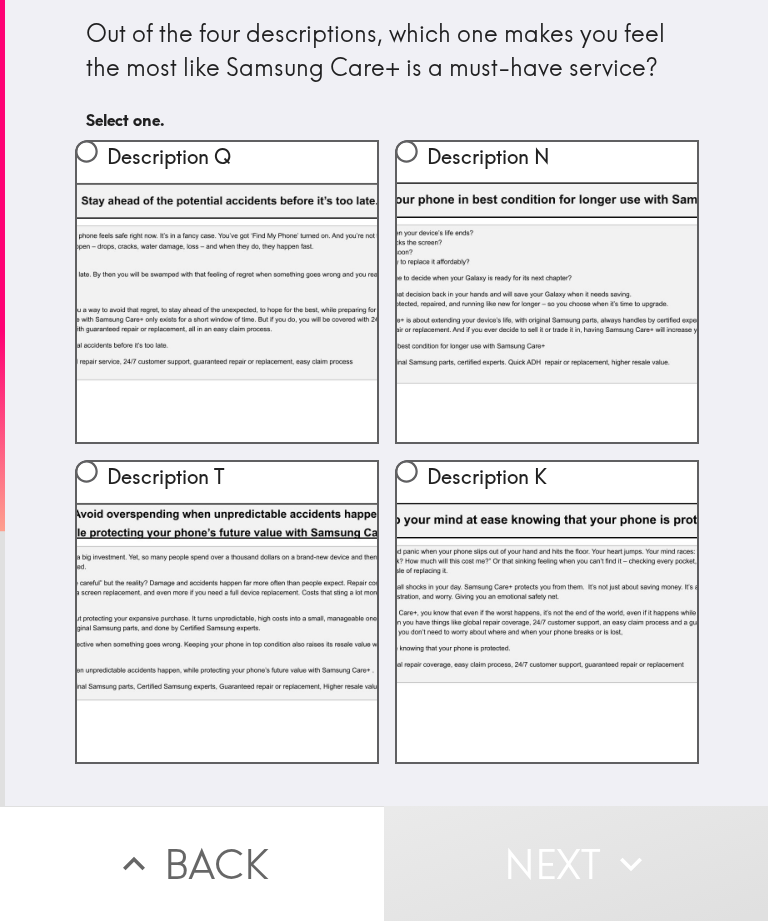 click on "Description N" at bounding box center [547, 292] 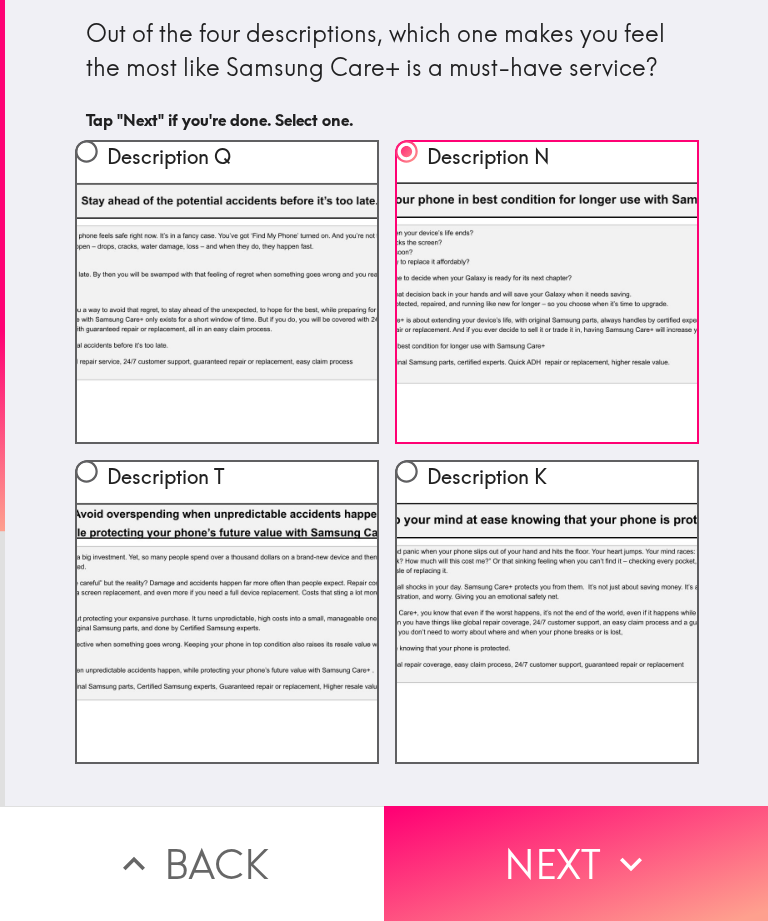 click 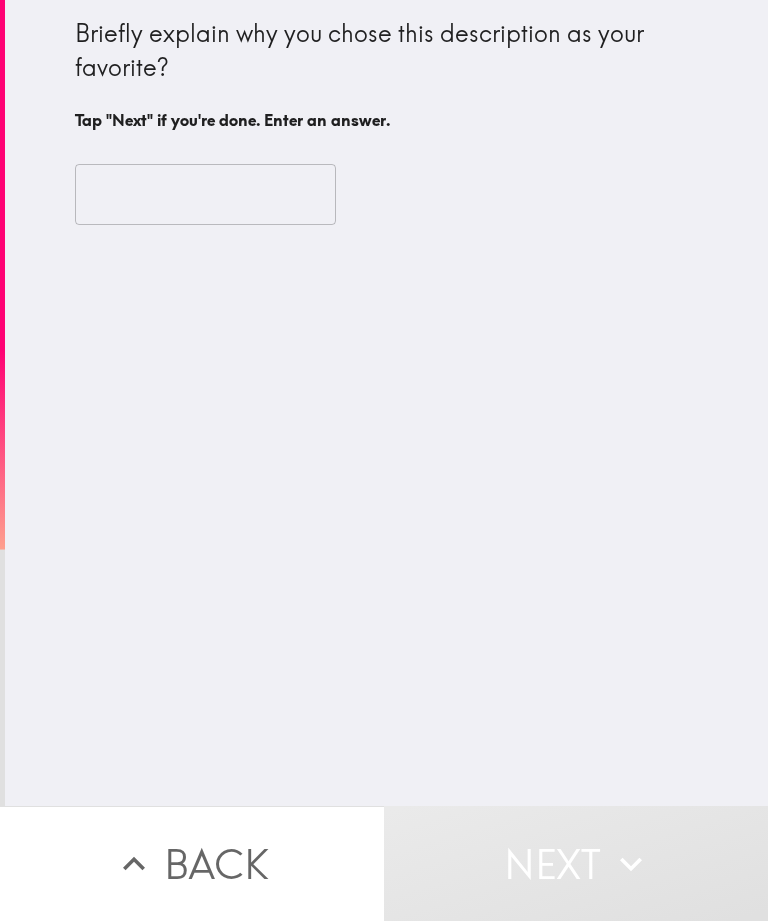 click at bounding box center (205, 195) 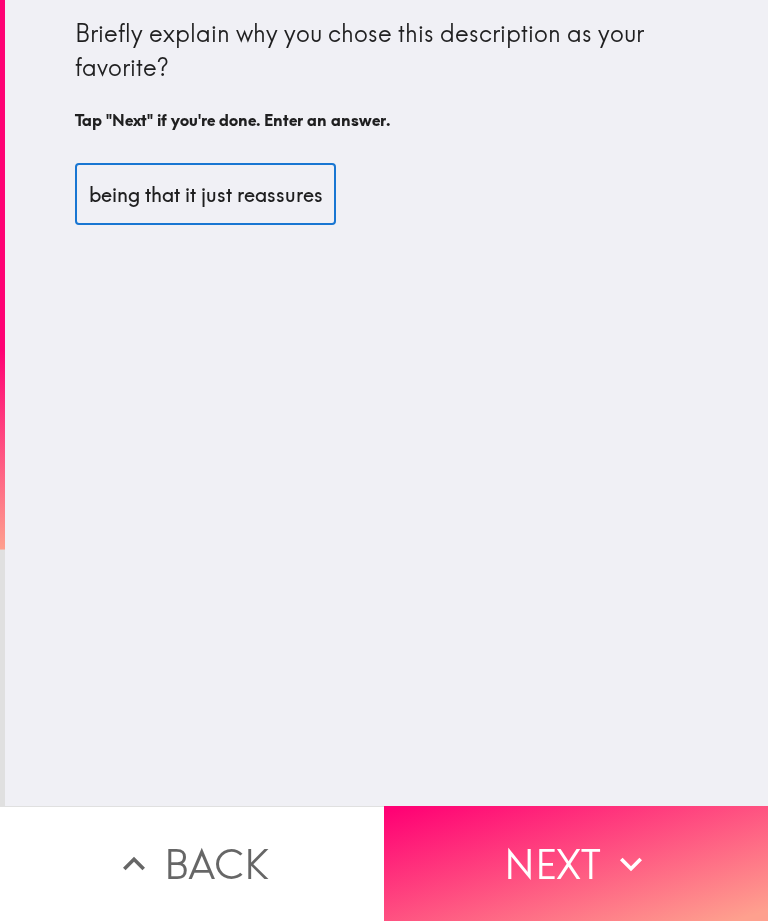 type on "being that it just reassures that samsung care really cares and has benefits towards you and the purchase while not having a financial burden" 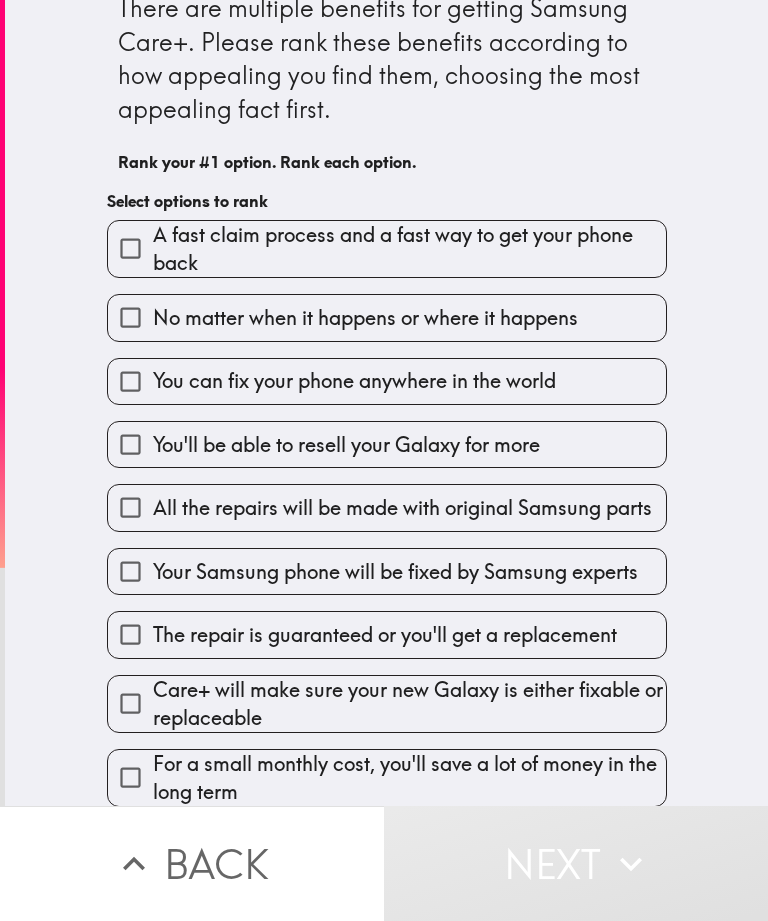 scroll, scrollTop: 30, scrollLeft: 0, axis: vertical 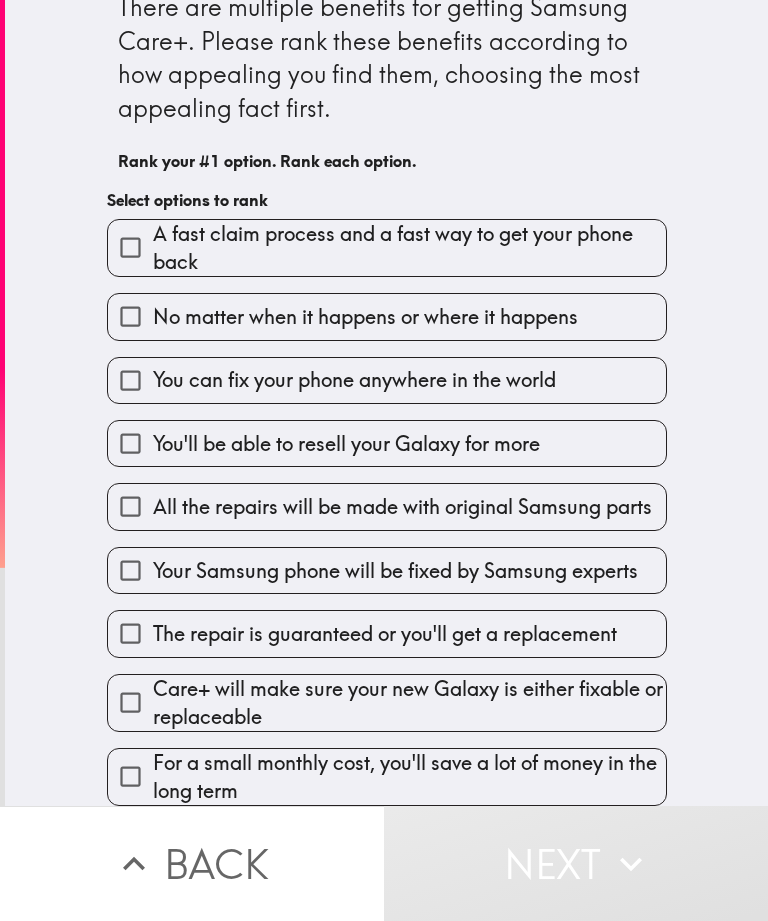 click on "A fast claim process and a fast way to get your phone back" at bounding box center [409, 248] 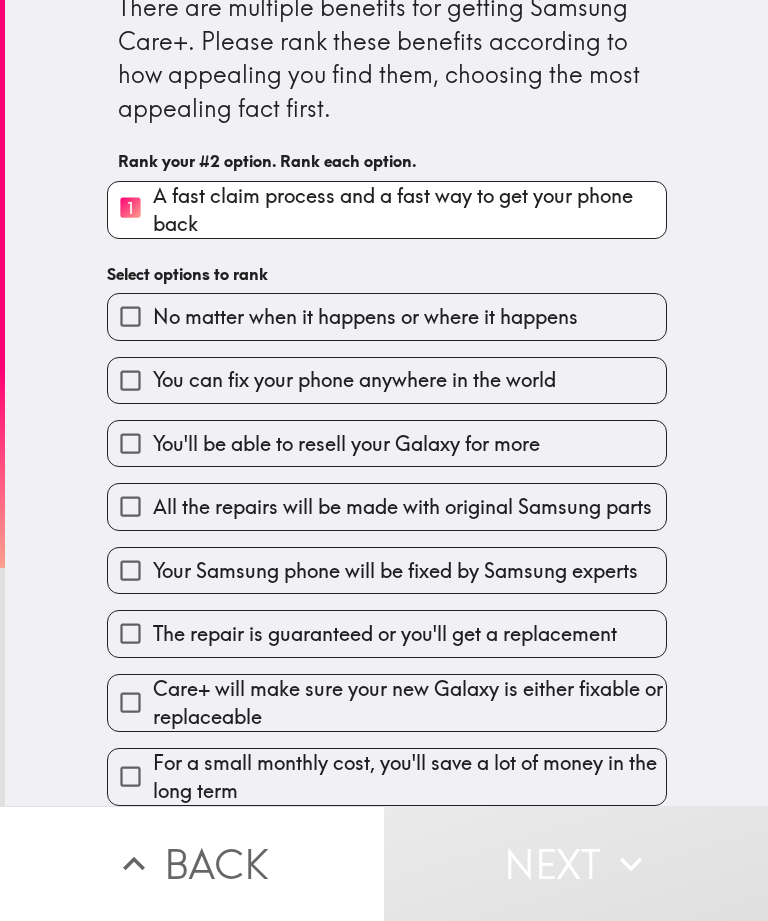 scroll, scrollTop: 32, scrollLeft: 0, axis: vertical 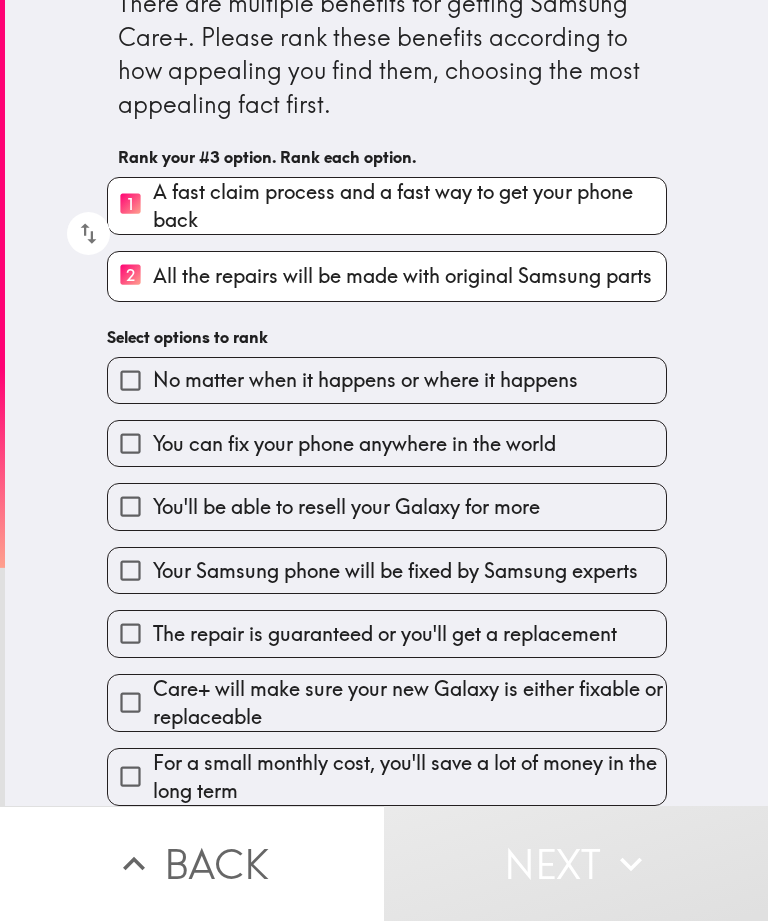 click on "Care+ will make sure your new Galaxy is either fixable or replaceable" at bounding box center [409, 703] 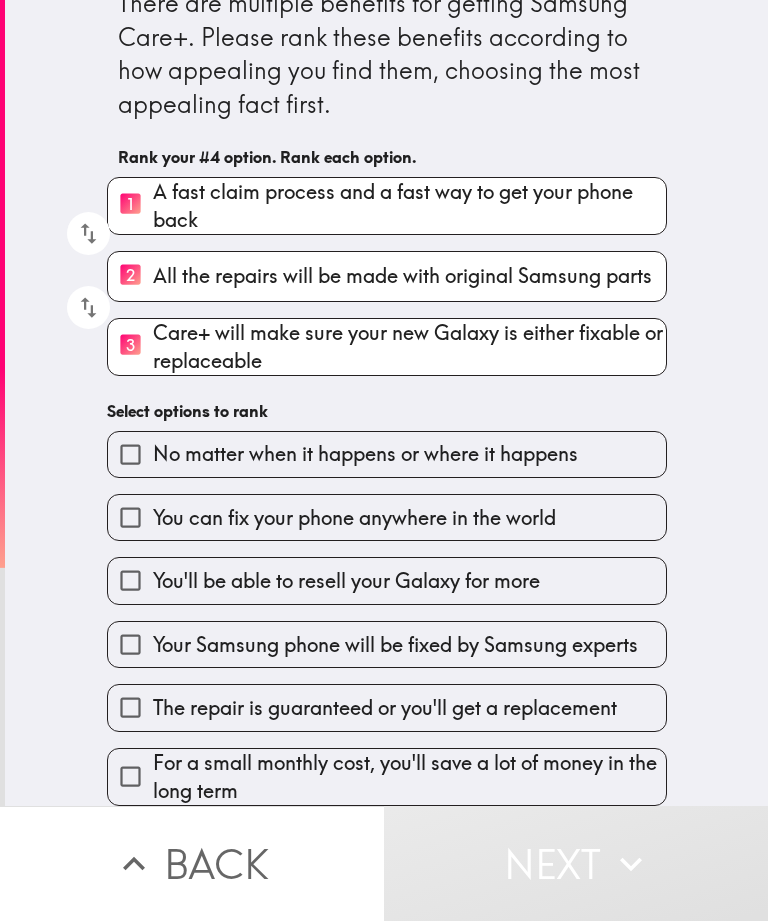 scroll, scrollTop: 36, scrollLeft: 0, axis: vertical 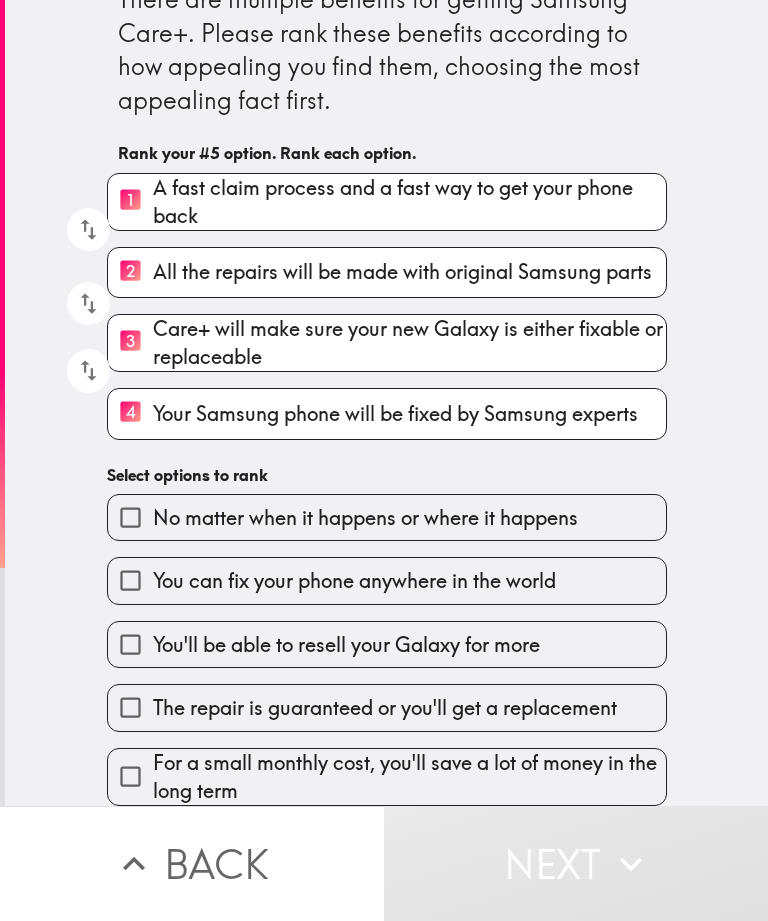 click on "You can fix your phone anywhere in the world" at bounding box center (387, 580) 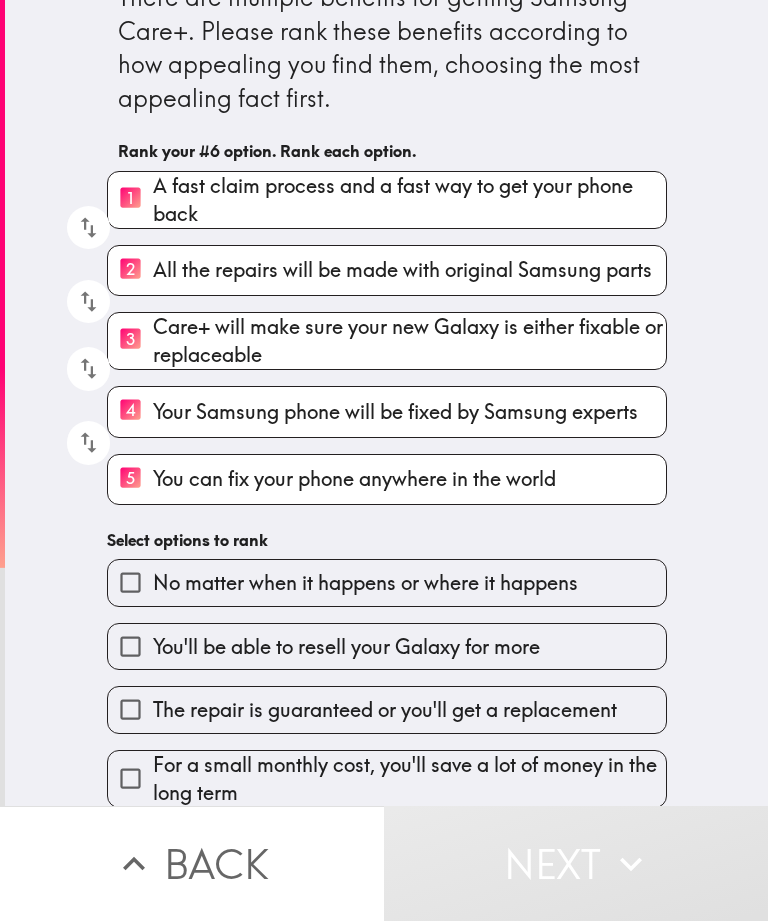 click on "5 You can fix your phone anywhere in the world" at bounding box center (387, 479) 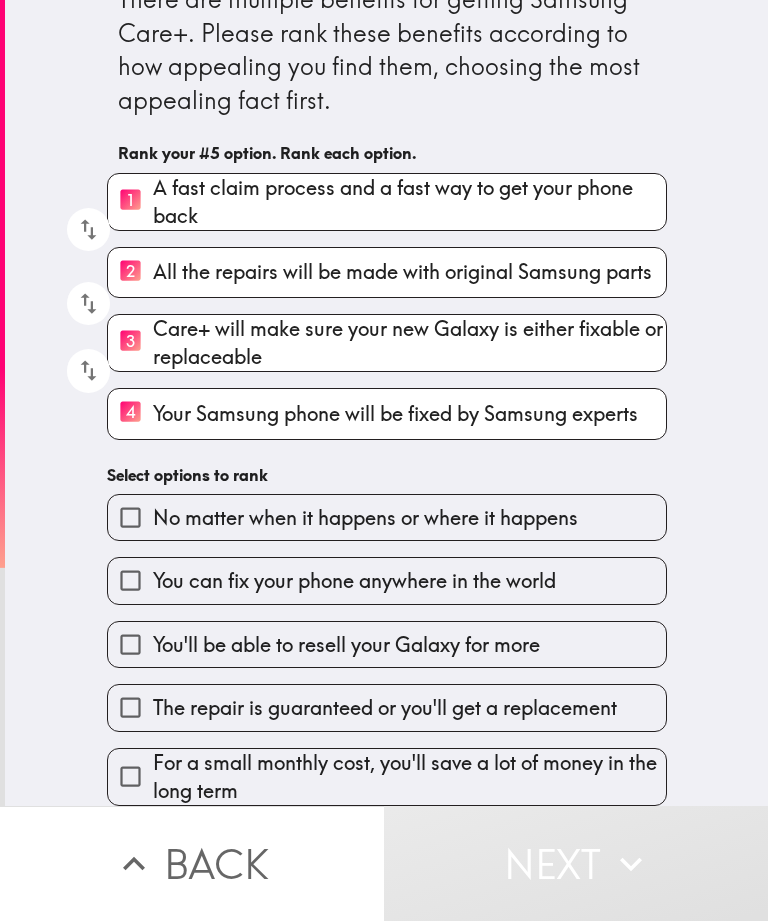 click on "You can fix your phone anywhere in the world" at bounding box center [387, 580] 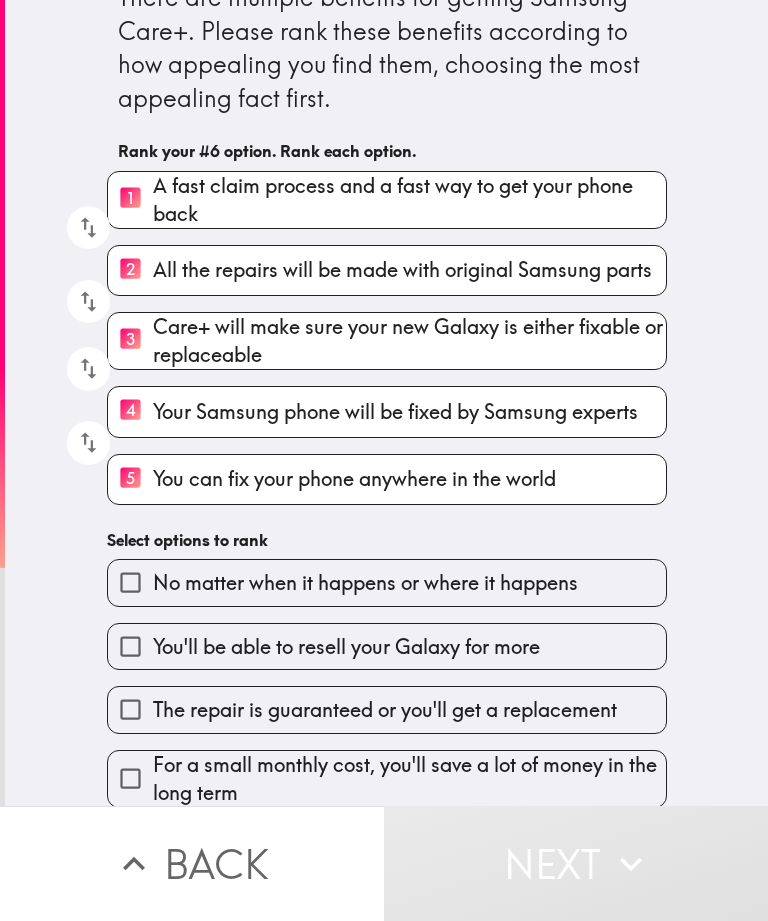 click on "You'll be able to resell your Galaxy for more" at bounding box center [346, 647] 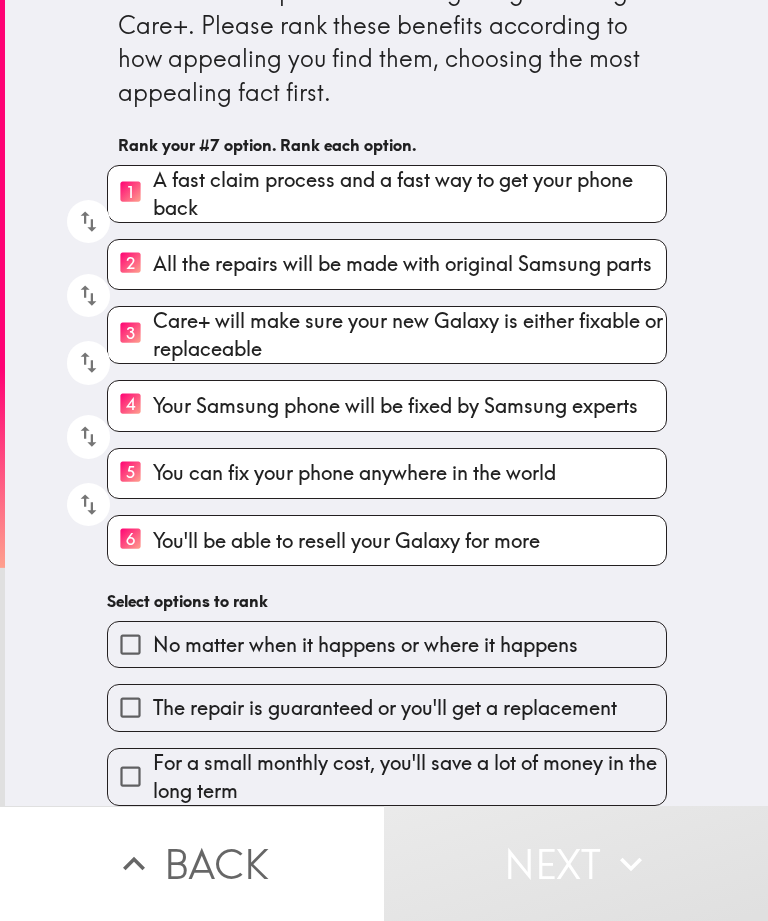 scroll, scrollTop: 48, scrollLeft: 0, axis: vertical 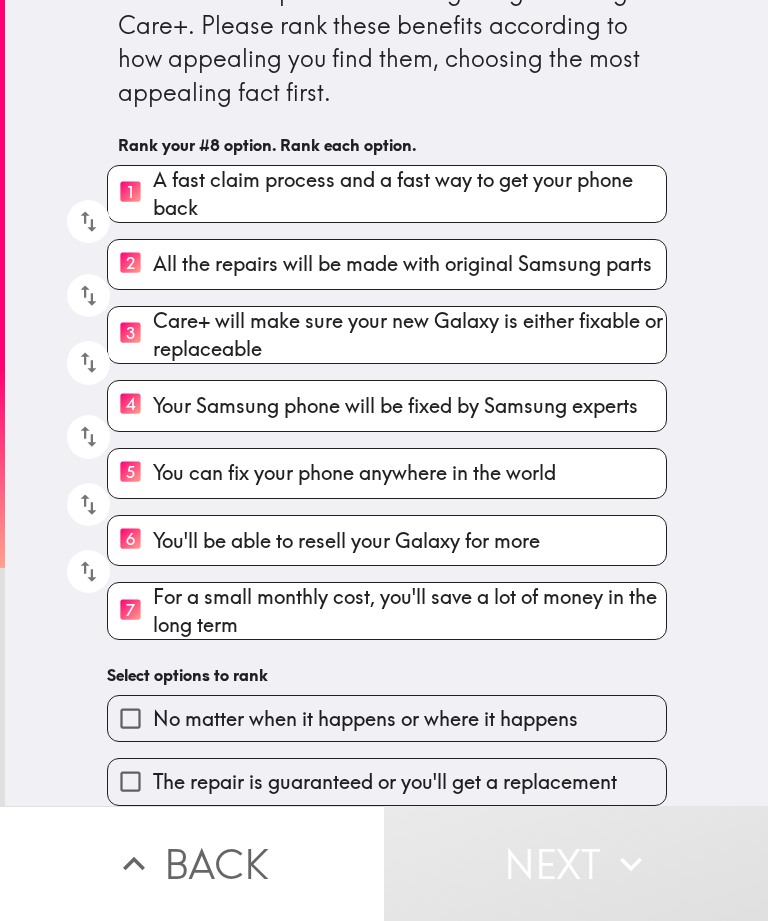 click on "The repair is guaranteed or you'll get a replacement" at bounding box center [387, 781] 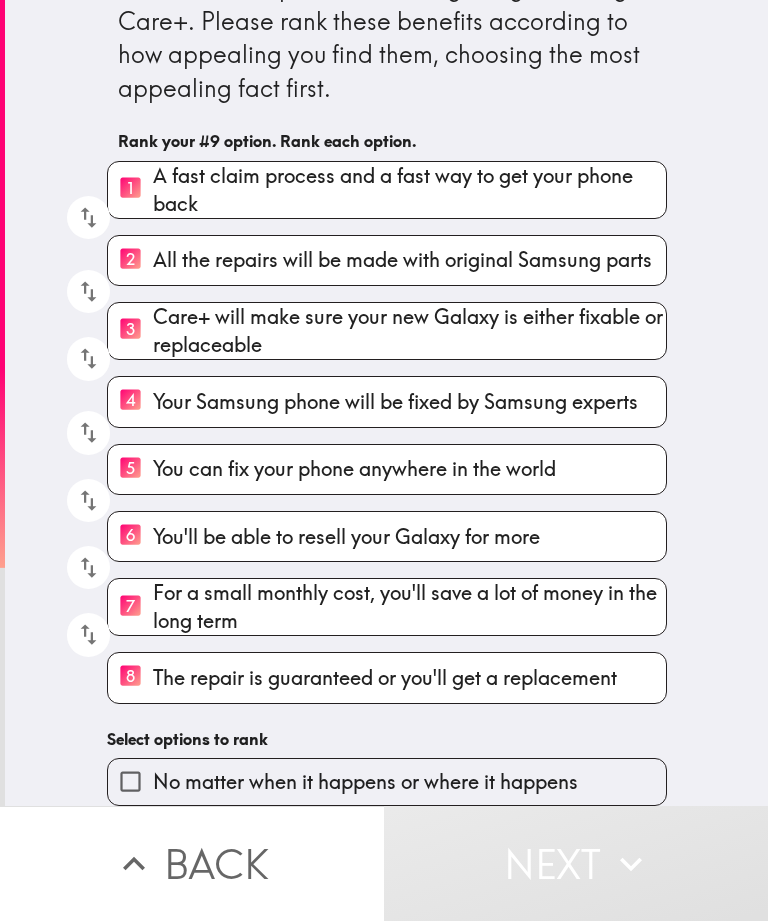 click on "8 The repair is guaranteed or you'll get a replacement" at bounding box center [387, 677] 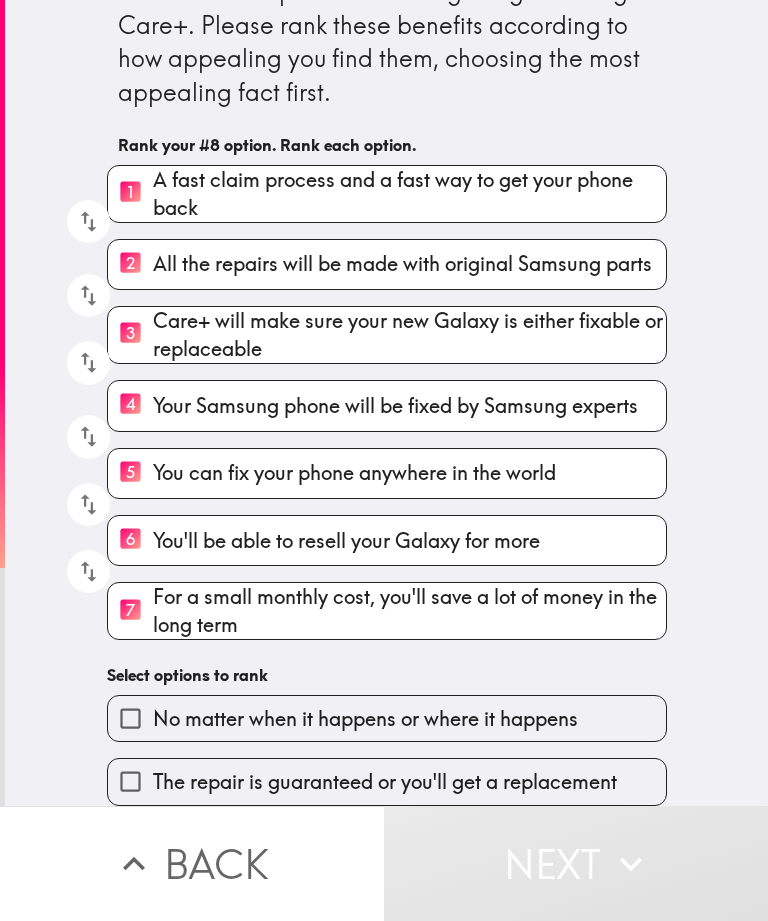 click on "The repair is guaranteed or you'll get a replacement" at bounding box center [385, 782] 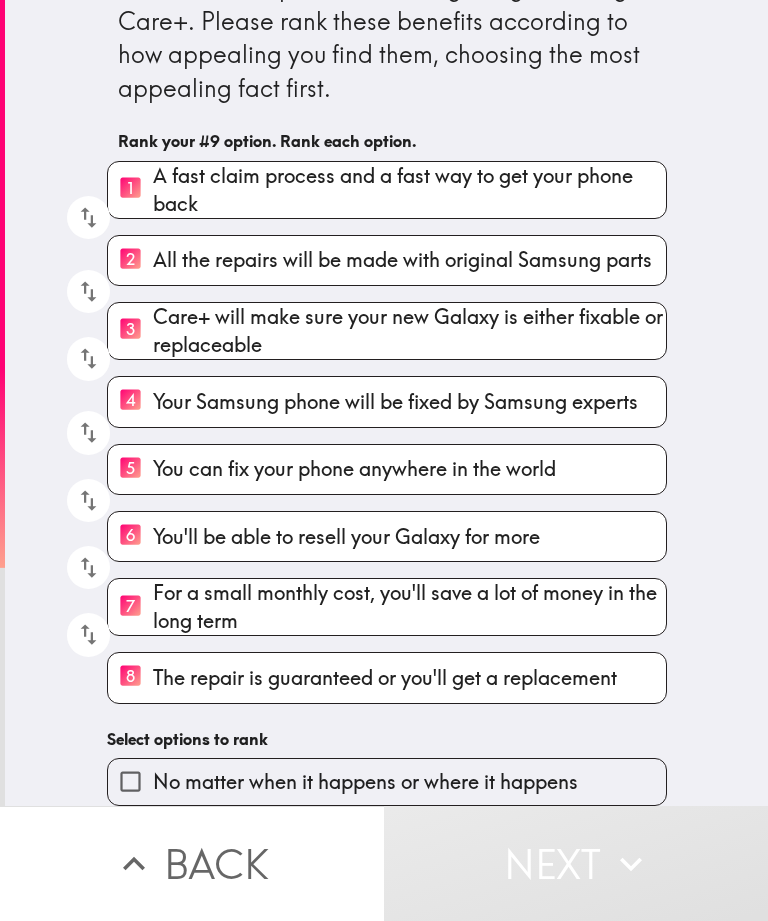 click on "No matter when it happens or where it happens" at bounding box center (365, 782) 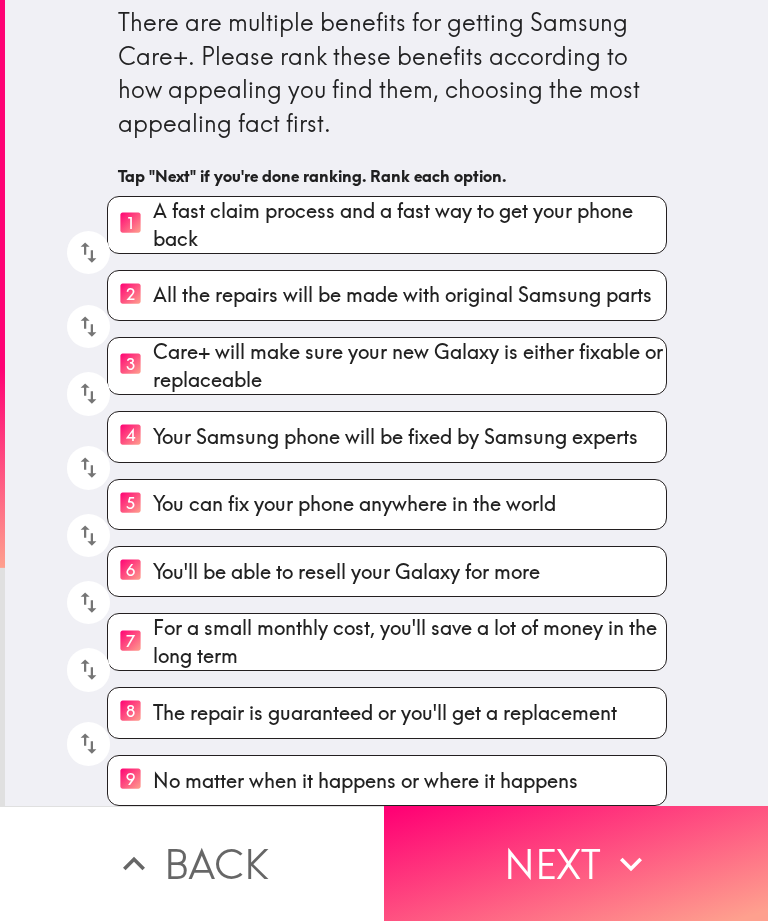 click on "Next" at bounding box center (576, 863) 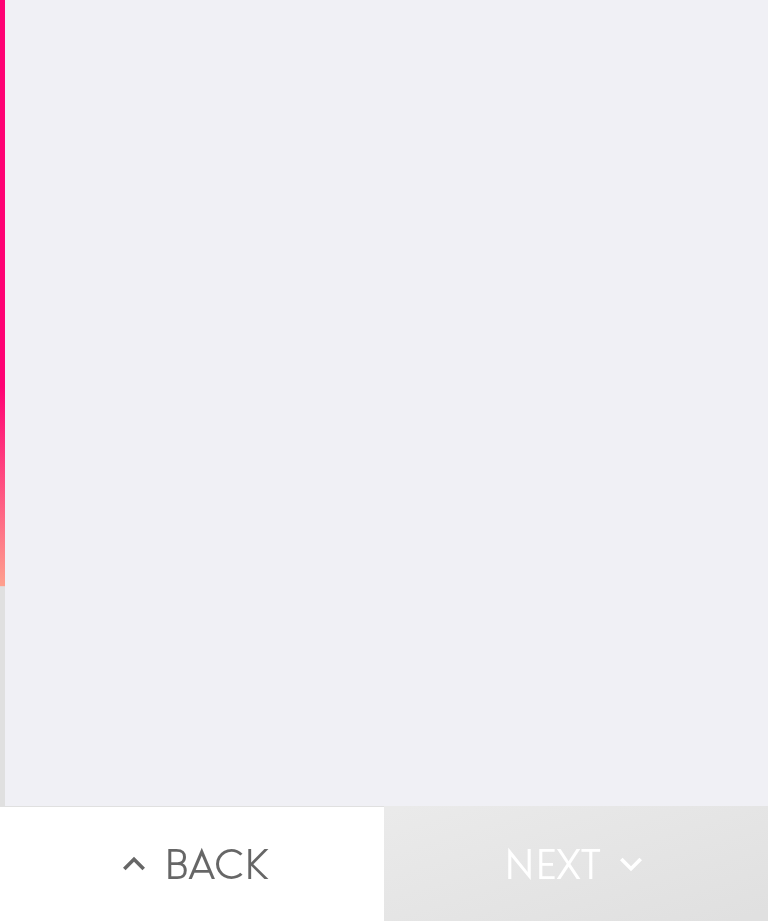 scroll, scrollTop: 0, scrollLeft: 0, axis: both 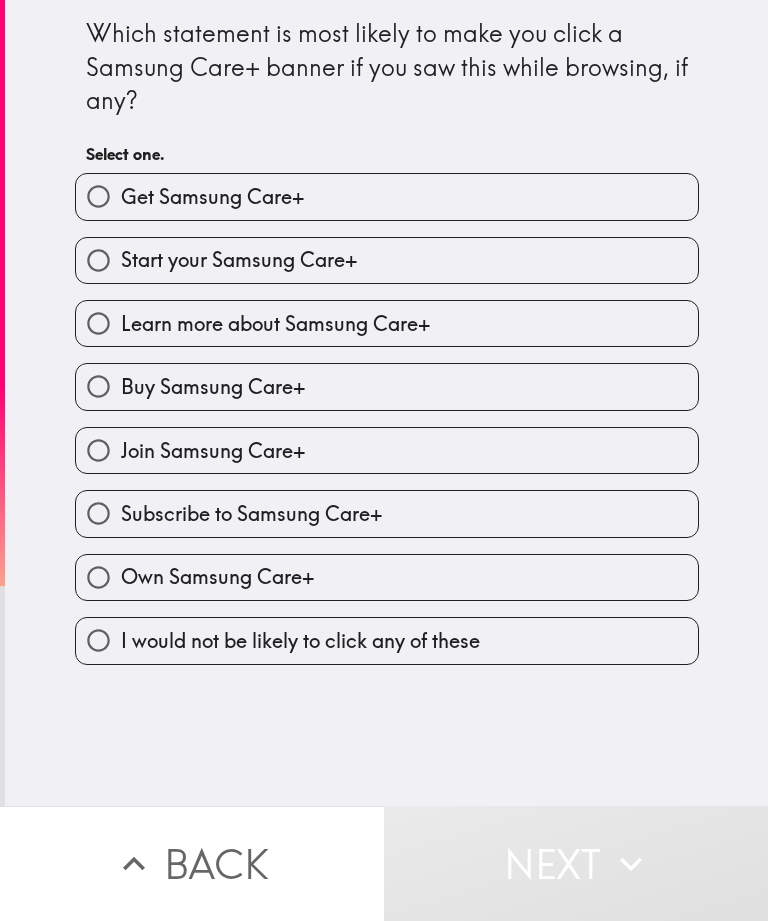 click on "Join Samsung Care+" at bounding box center [387, 450] 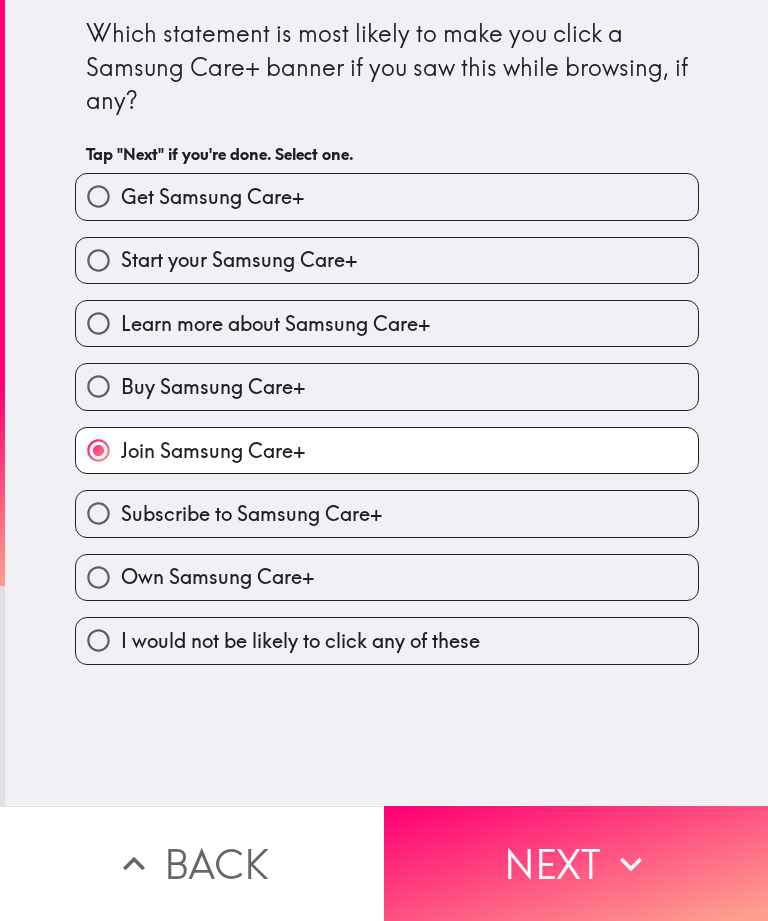click on "Next" at bounding box center (576, 863) 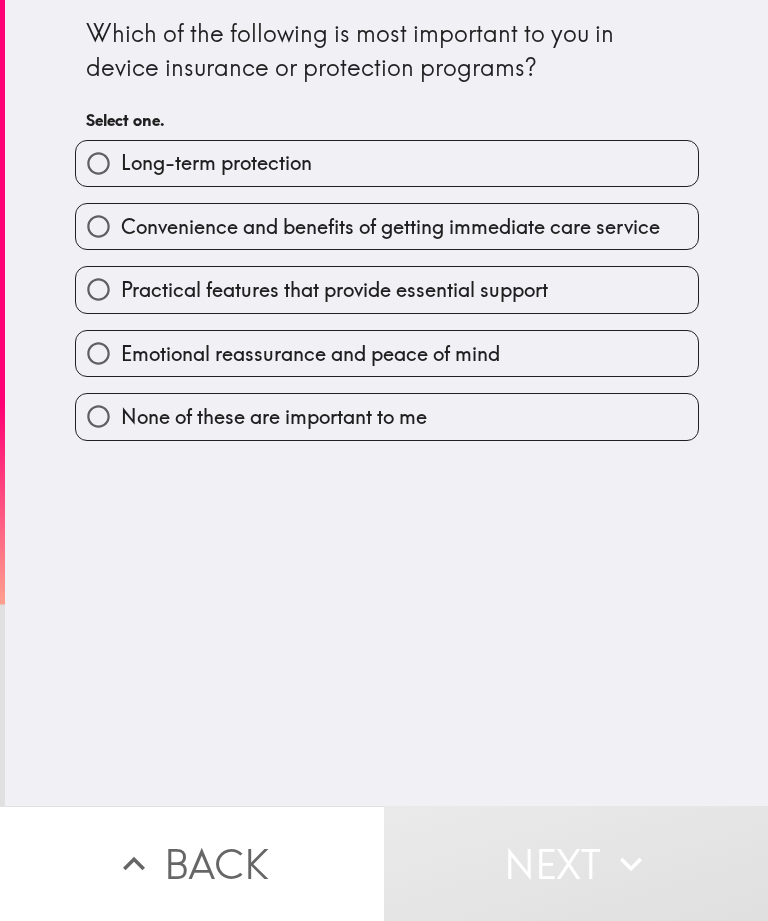click on "Long-term protection" at bounding box center [387, 163] 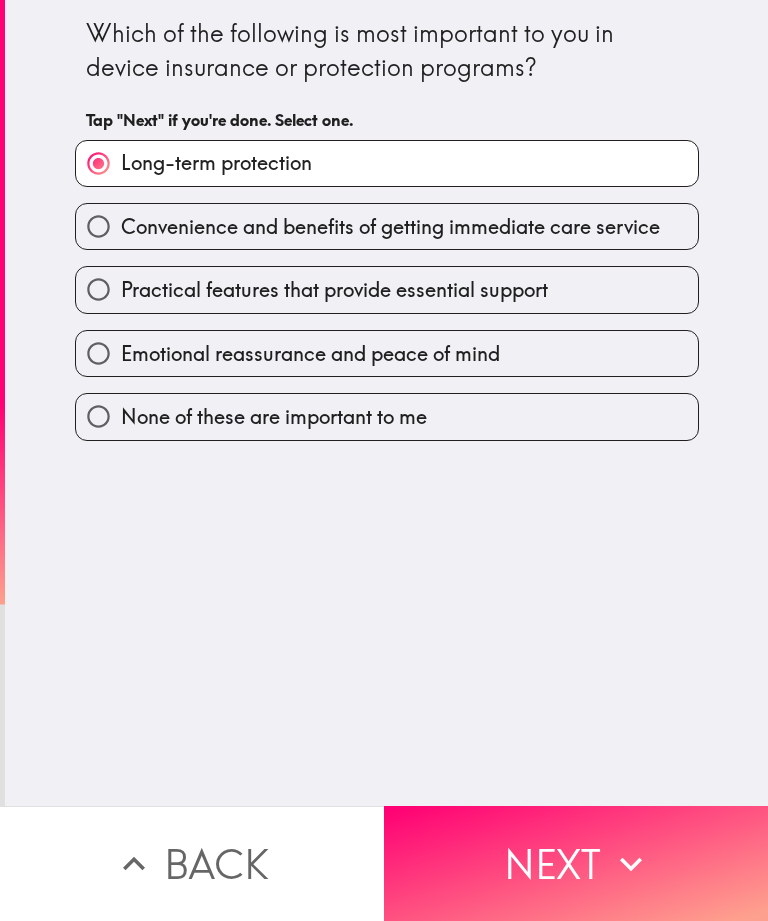 click 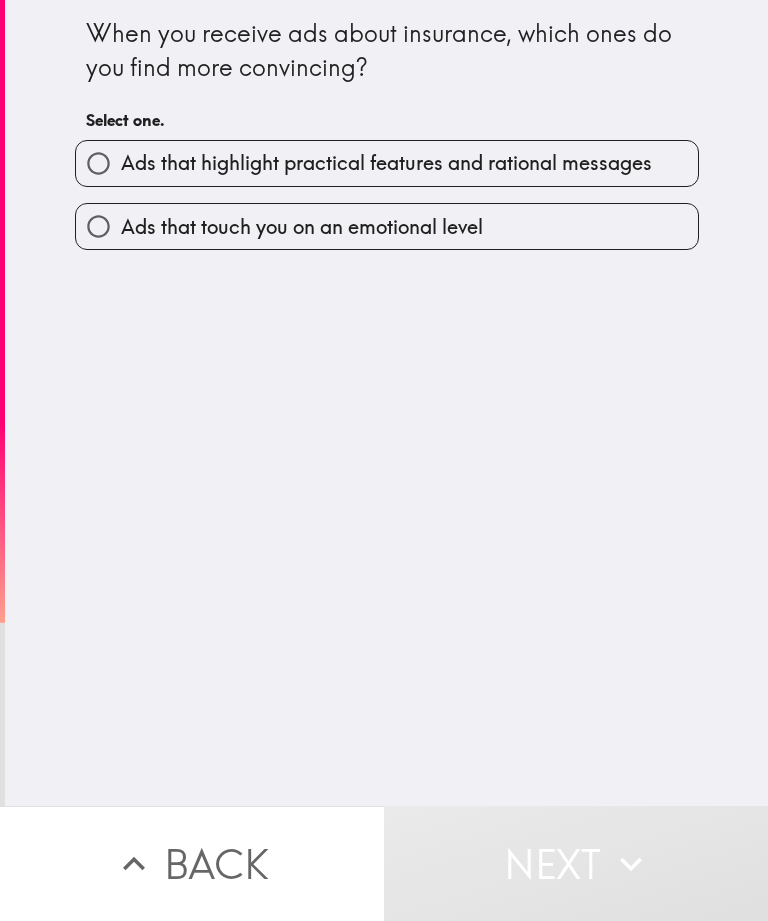 click on "Ads that touch you on an emotional level" at bounding box center [387, 226] 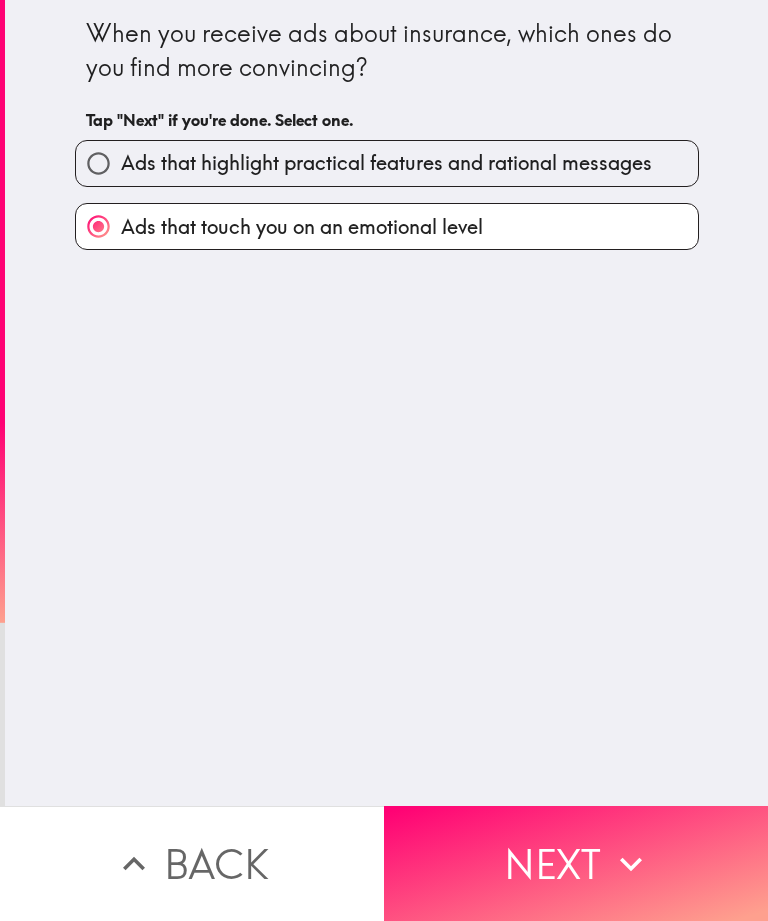 click 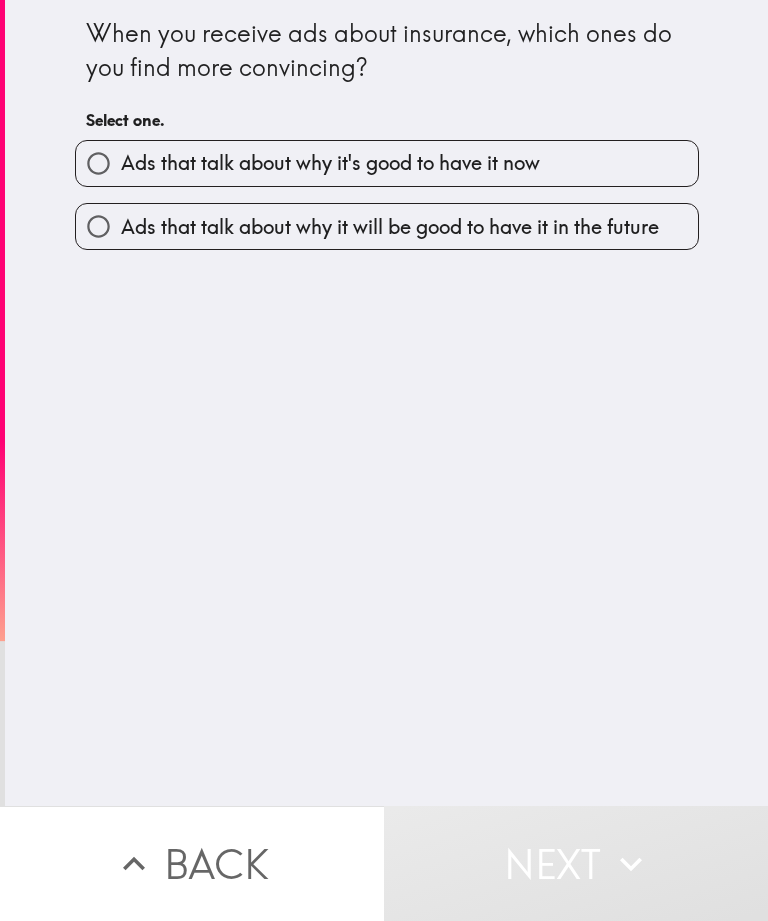 click on "Ads that talk about why it's good to have it now" at bounding box center [387, 163] 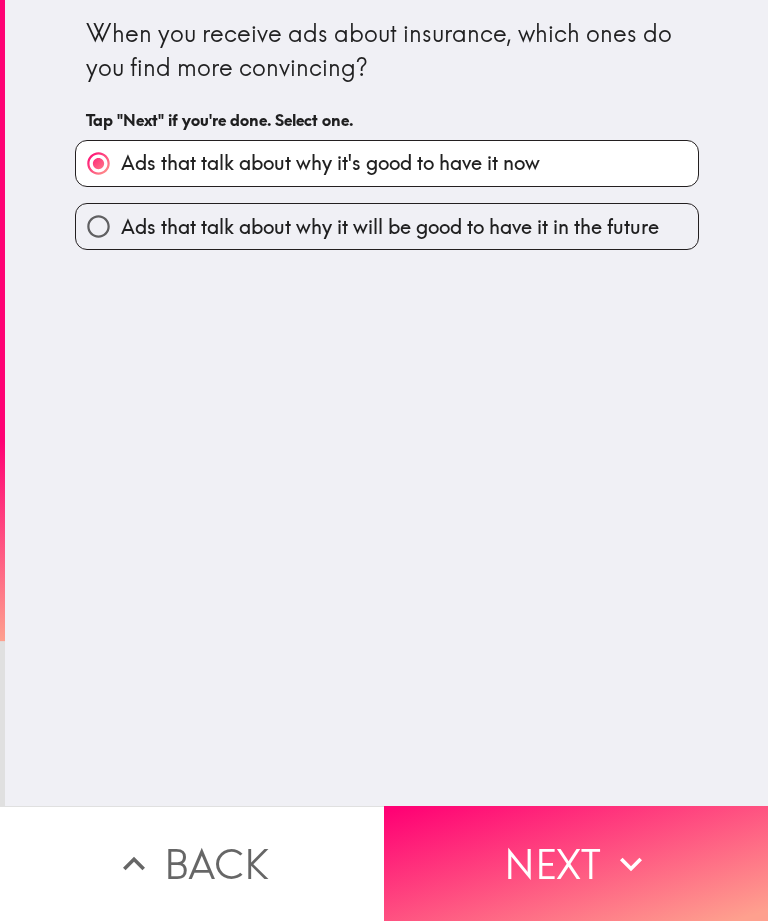 click on "Next" at bounding box center [576, 863] 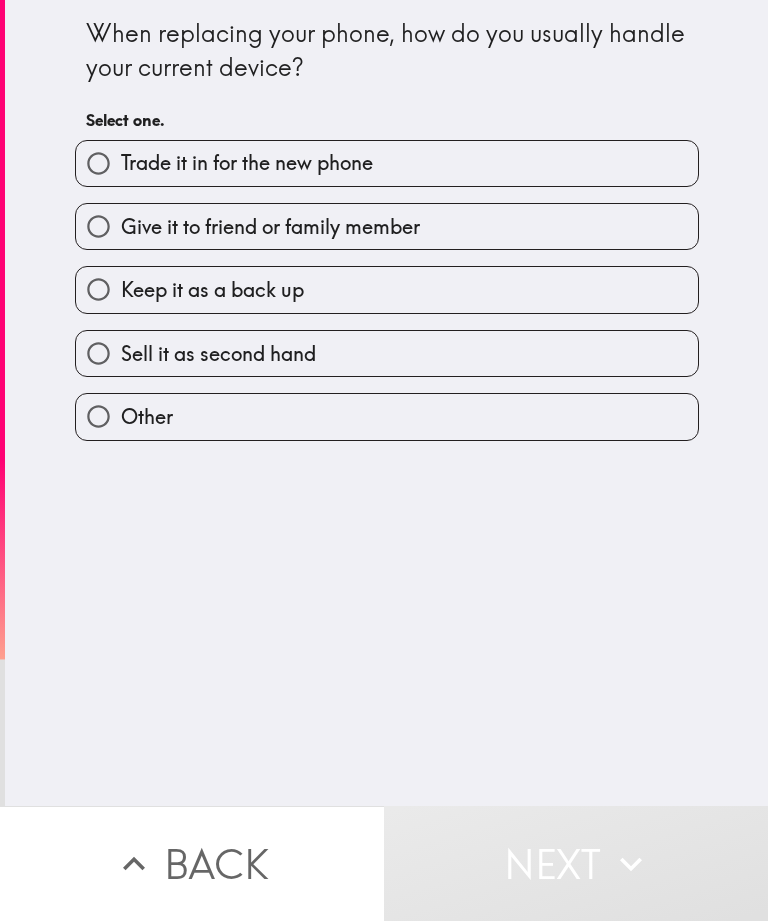 click on "Give it to friend or family member" at bounding box center [387, 226] 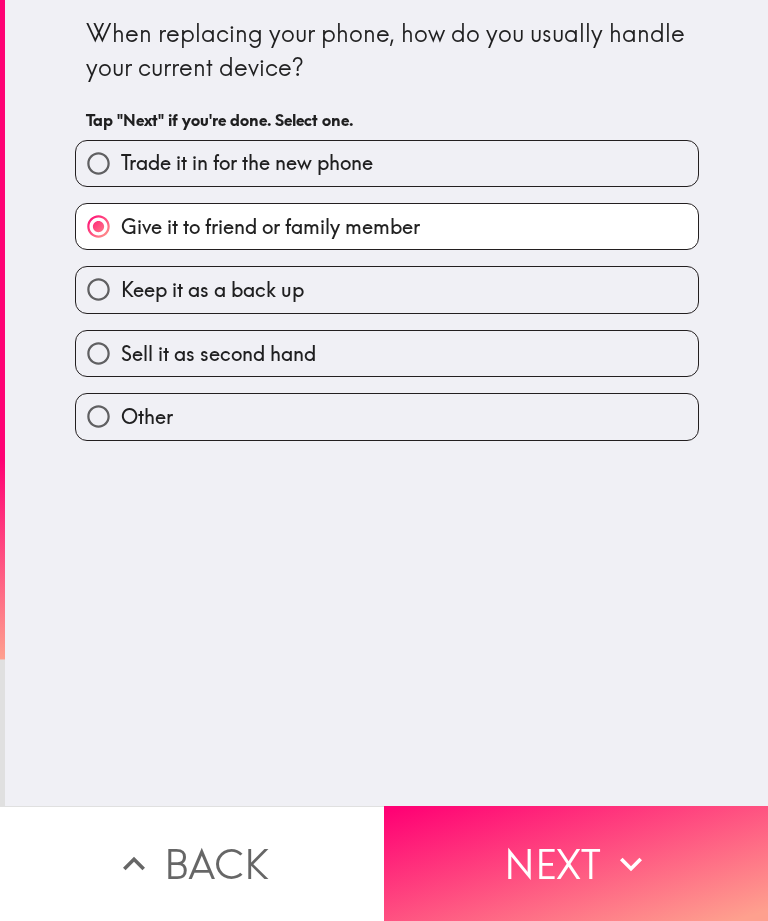 click on "Keep it as a back up" at bounding box center (387, 289) 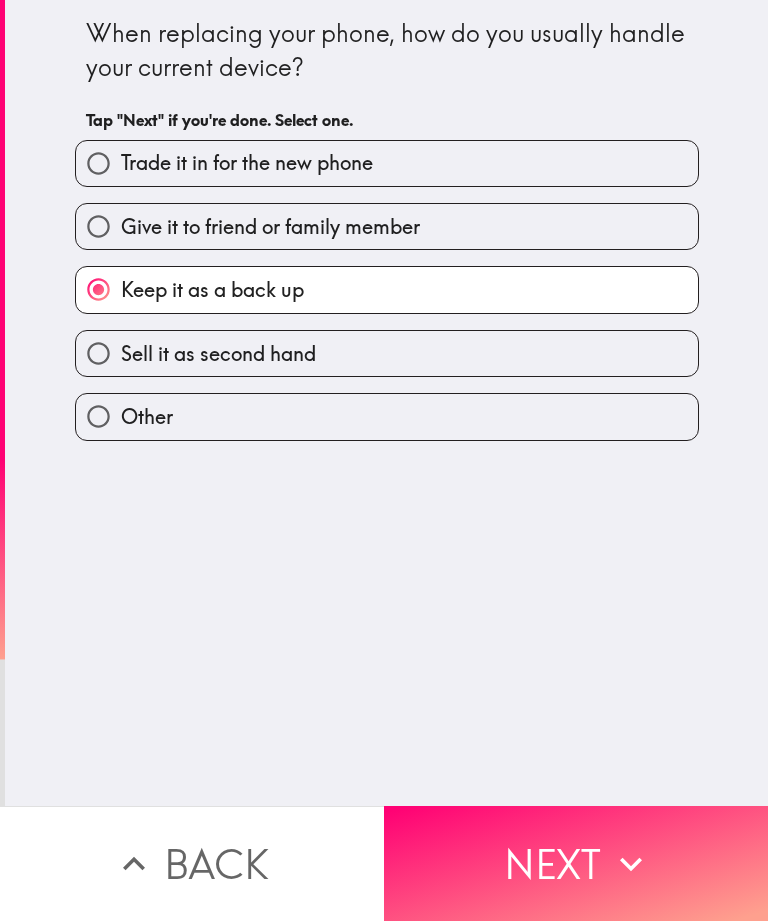click on "Next" at bounding box center [576, 863] 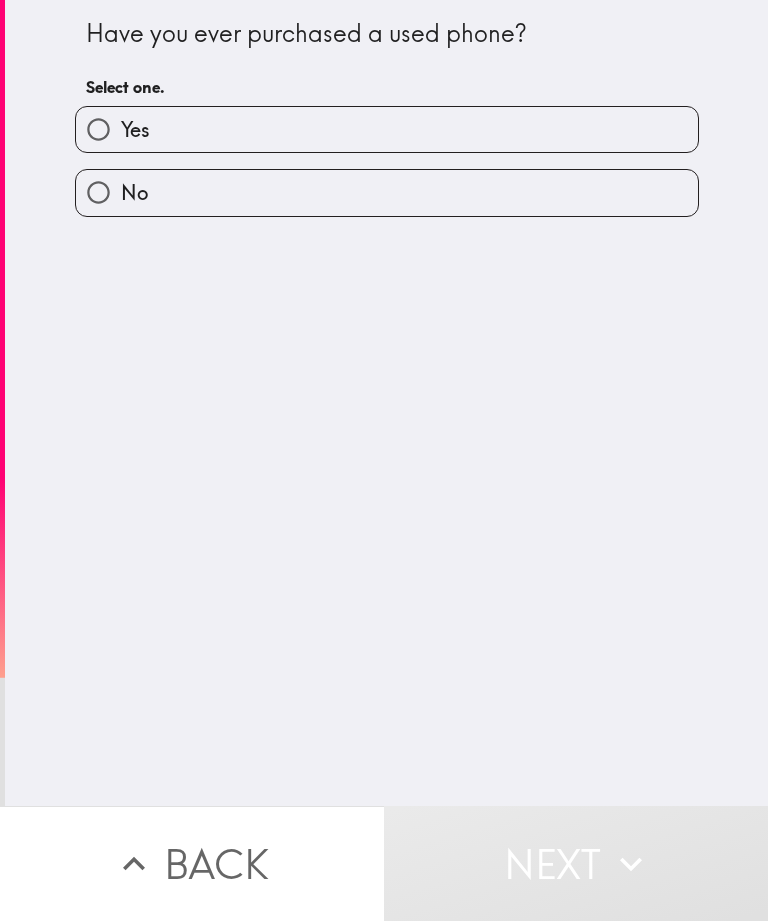 click on "No" at bounding box center [387, 192] 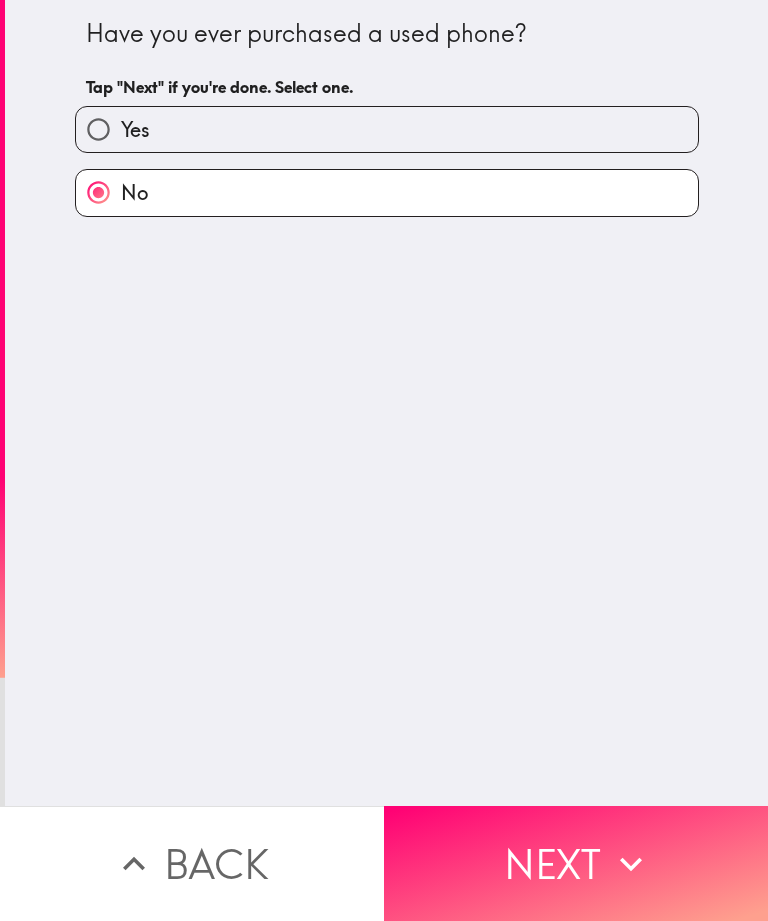 click on "Next" at bounding box center (576, 863) 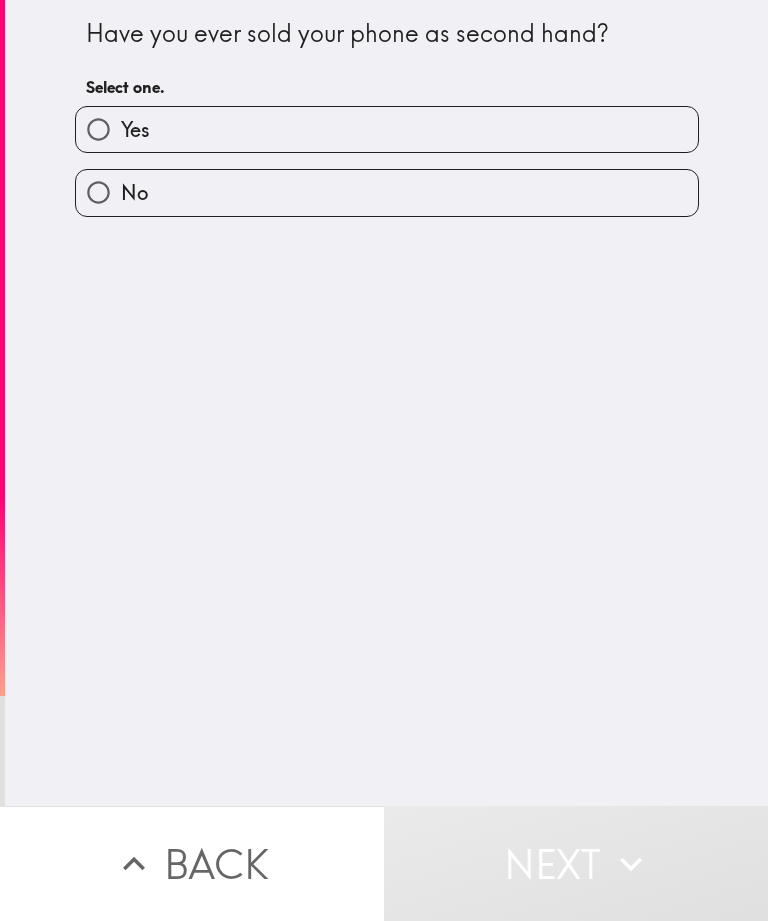 click on "No" at bounding box center (387, 192) 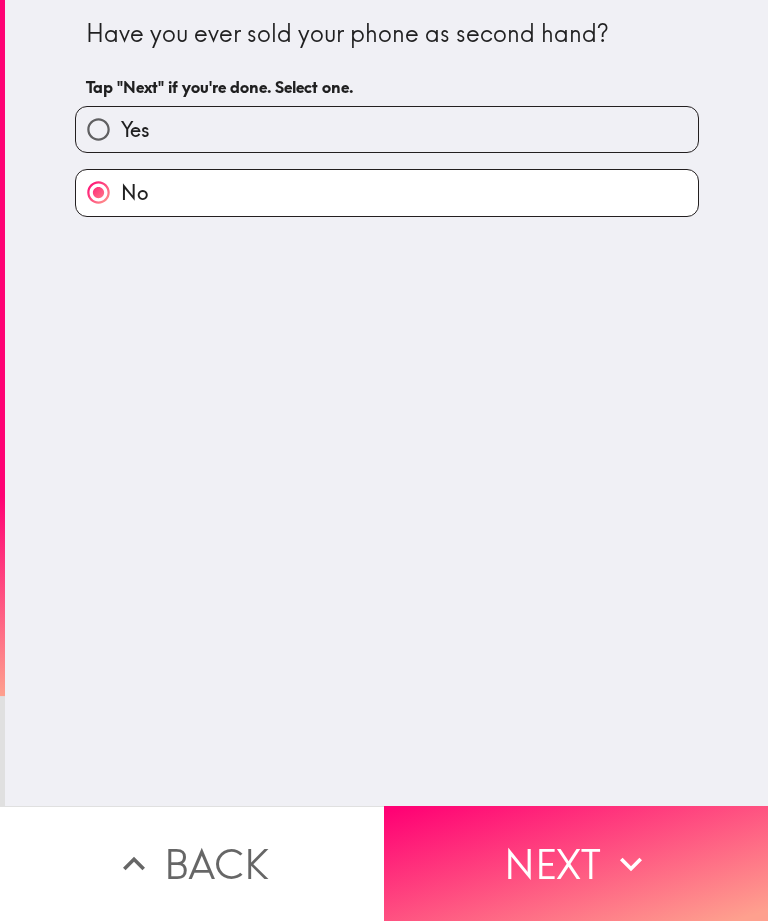 click on "Next" at bounding box center [576, 863] 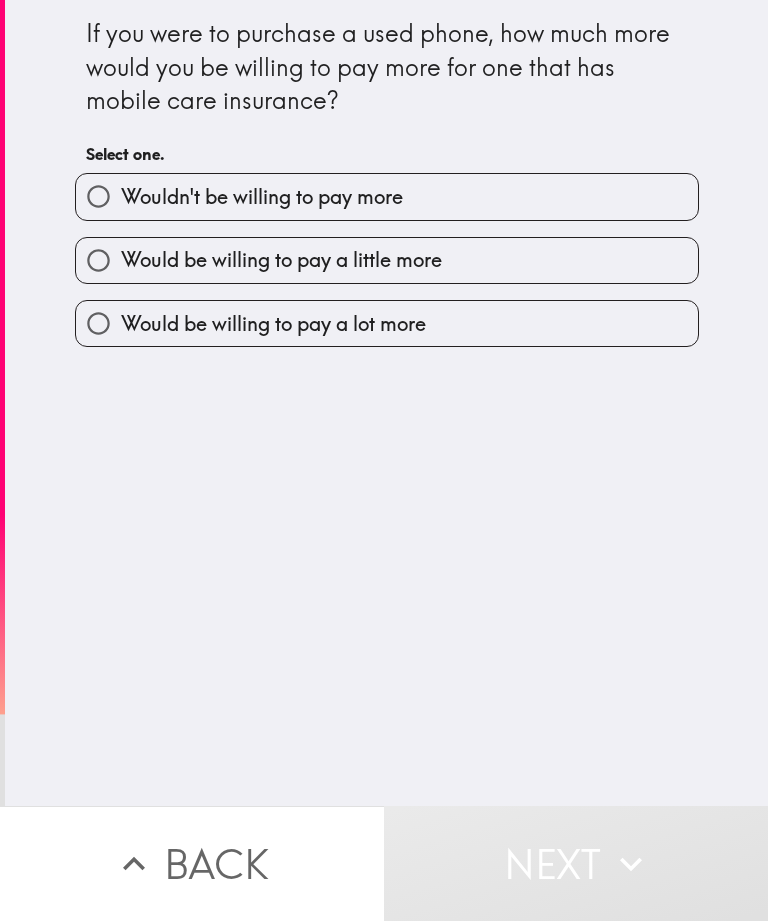 click on "Would be willing to pay a little more" at bounding box center [387, 260] 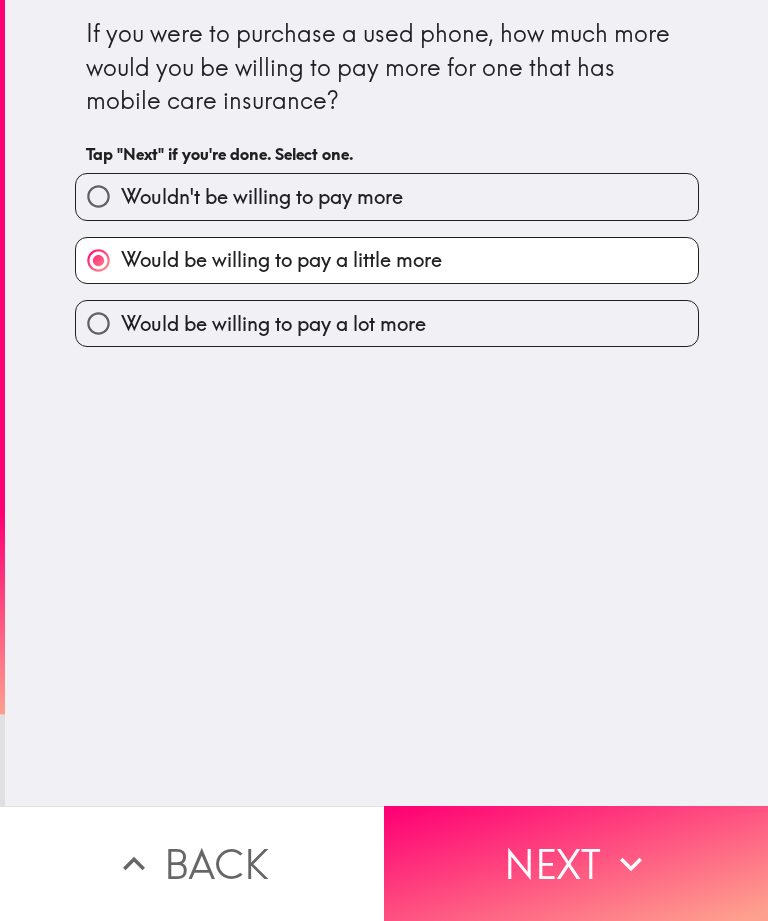 click on "Next" at bounding box center [576, 863] 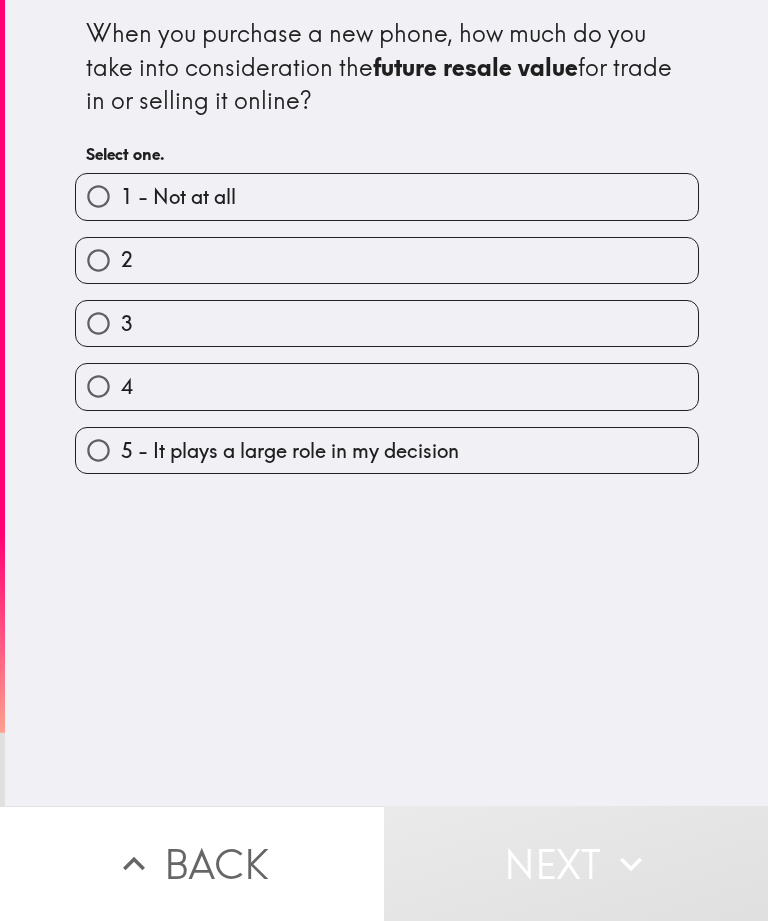 click on "3" at bounding box center [387, 323] 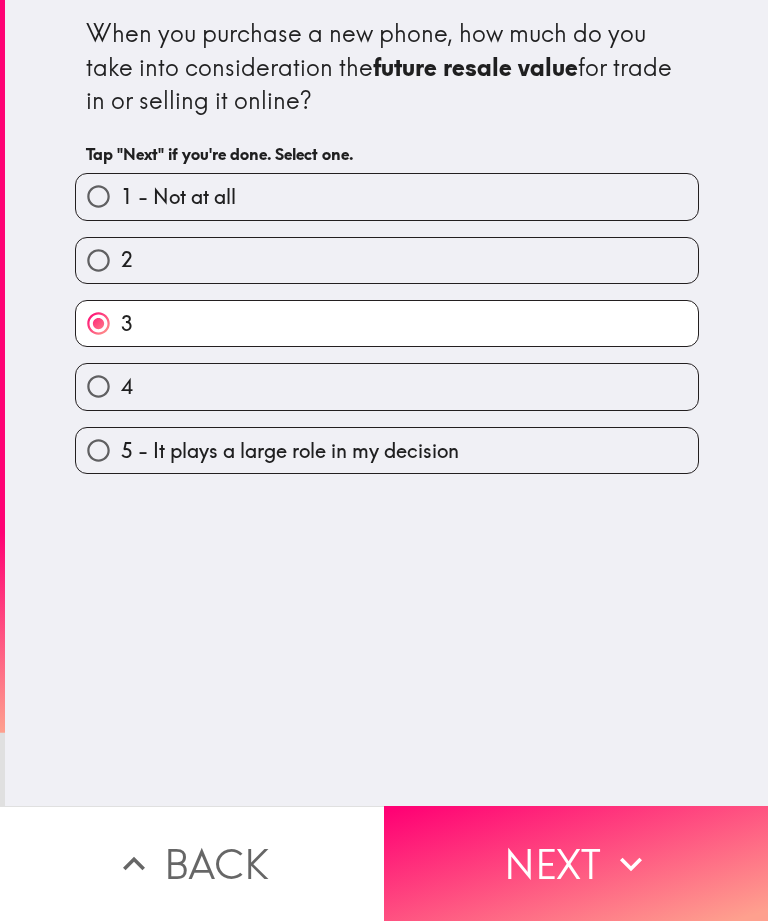 click on "Next" at bounding box center (576, 863) 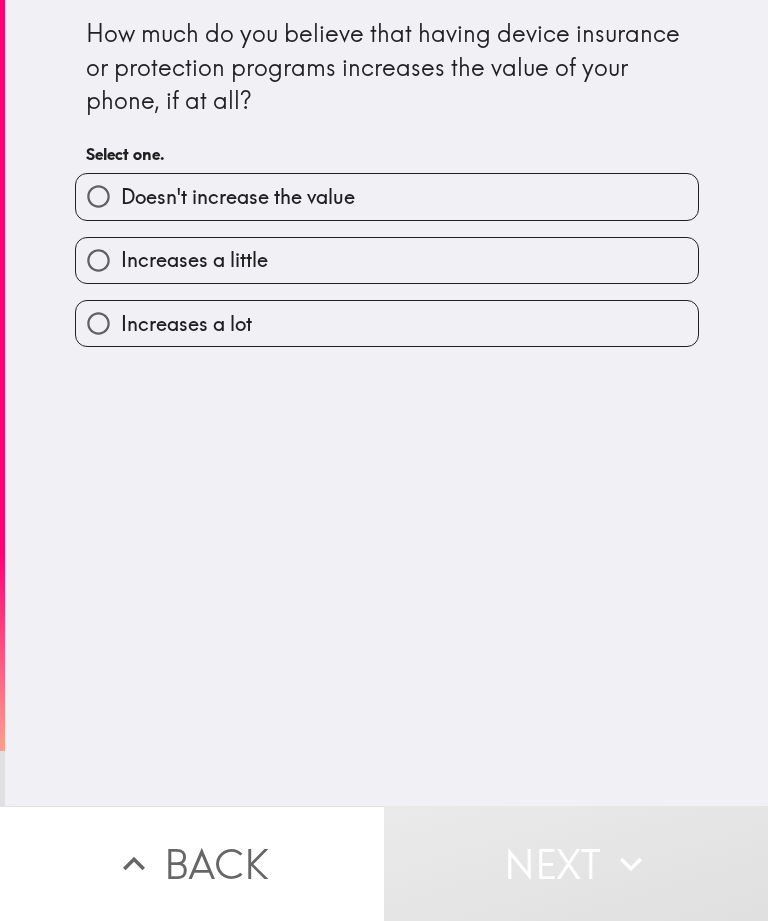 click on "Increases a little" at bounding box center (387, 260) 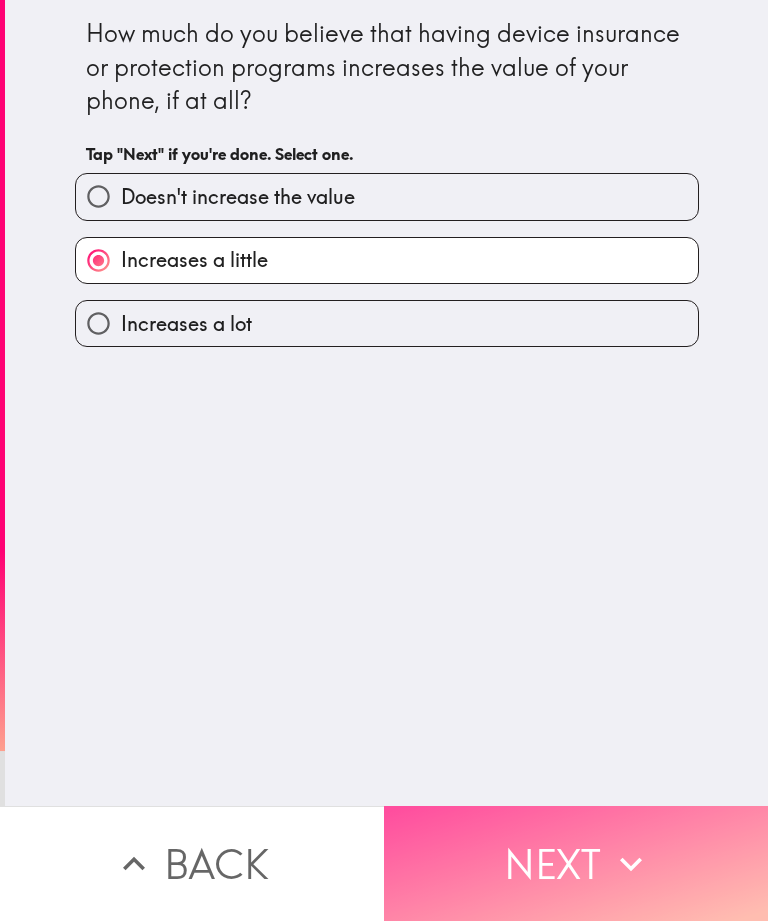 click on "Next" at bounding box center [576, 863] 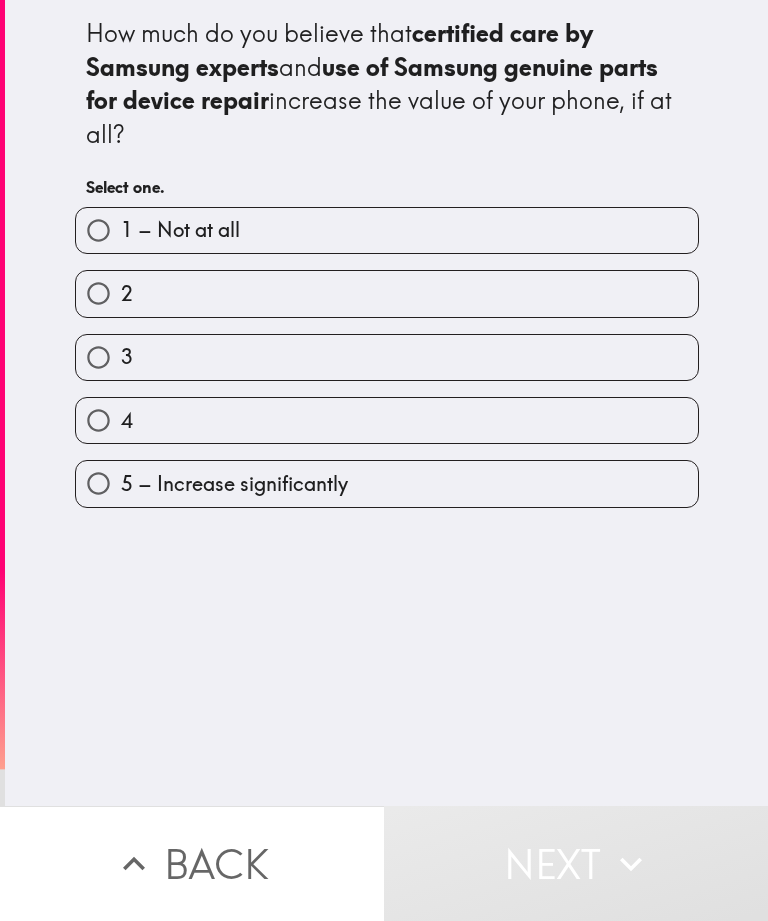 click on "2" at bounding box center [387, 293] 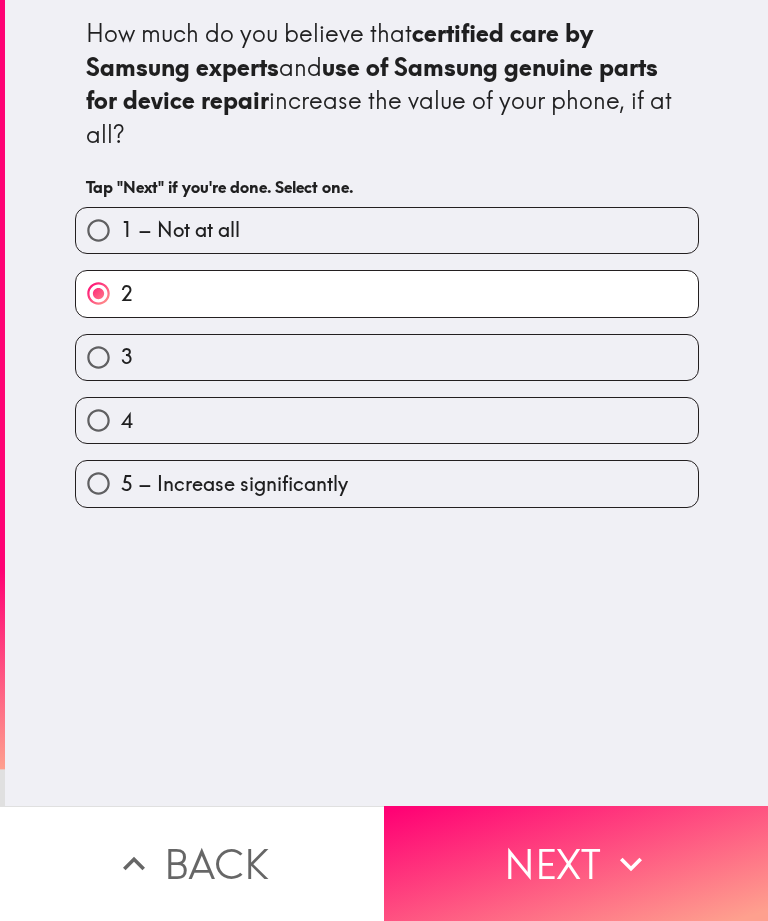 click on "Next" at bounding box center [576, 863] 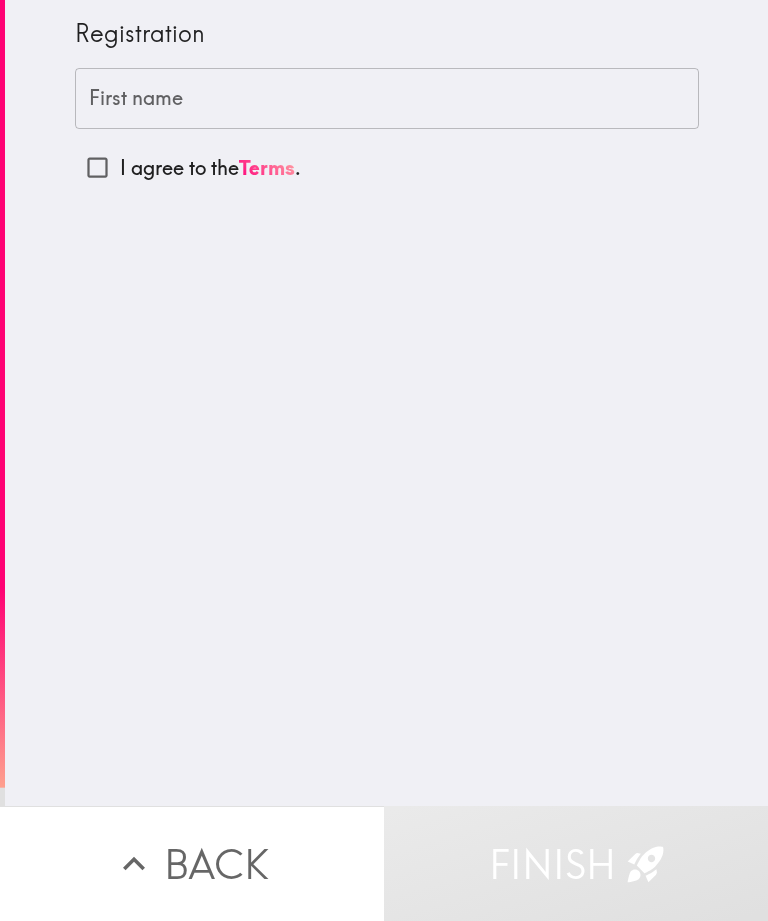 click on "First name" at bounding box center [387, 99] 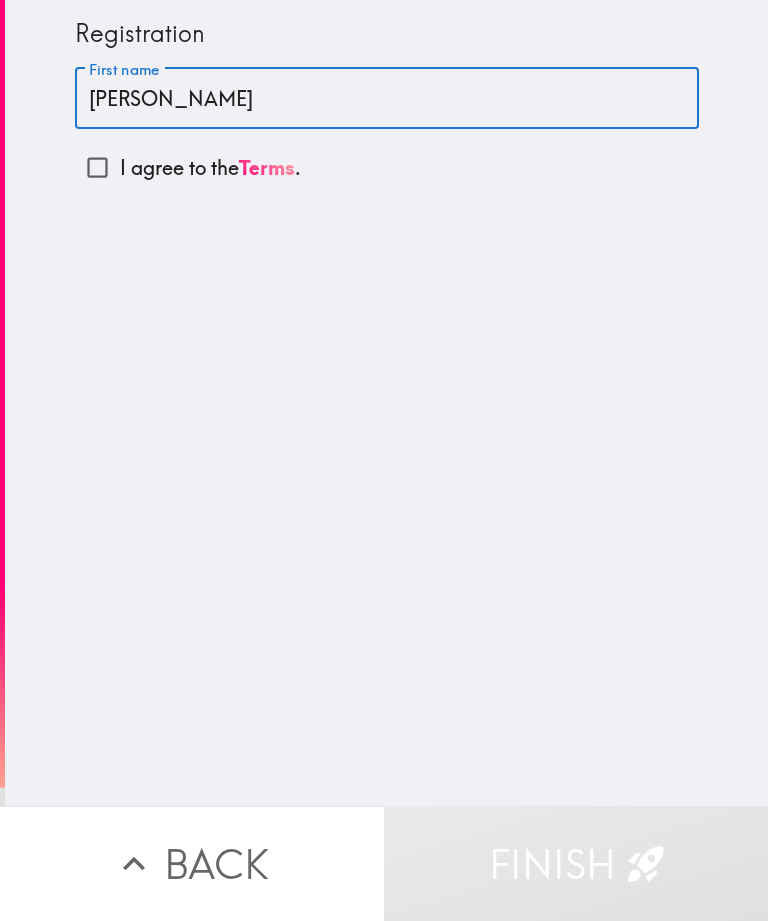 type on "[PERSON_NAME]" 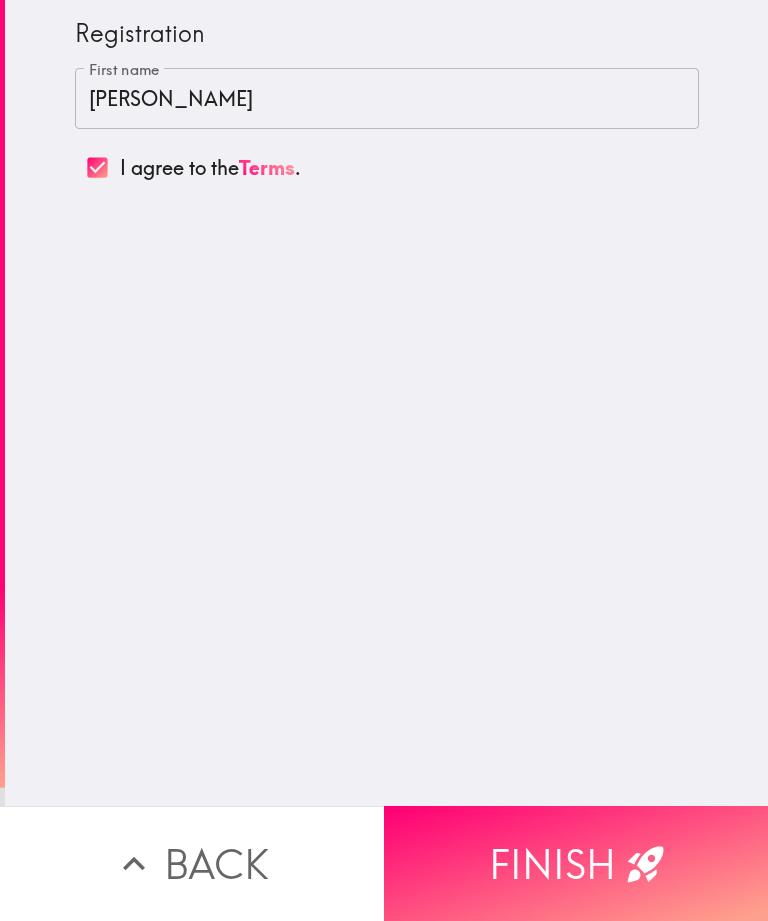 click on "Finish" at bounding box center (576, 863) 